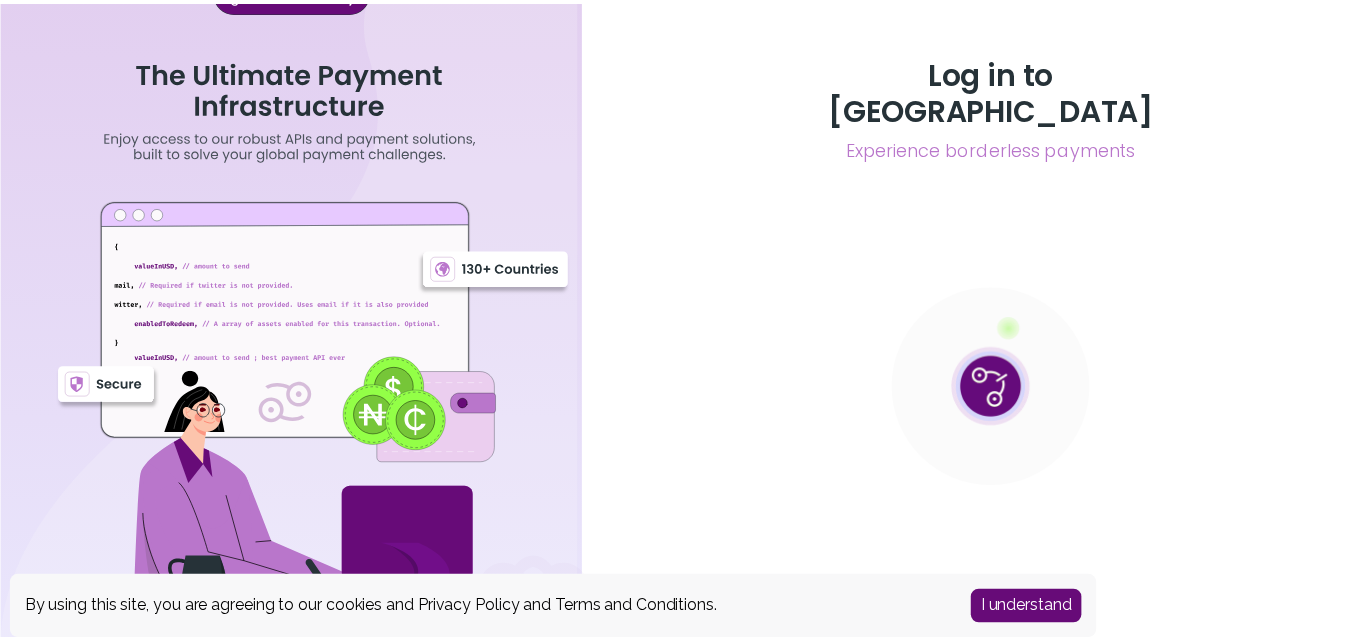 scroll, scrollTop: 0, scrollLeft: 0, axis: both 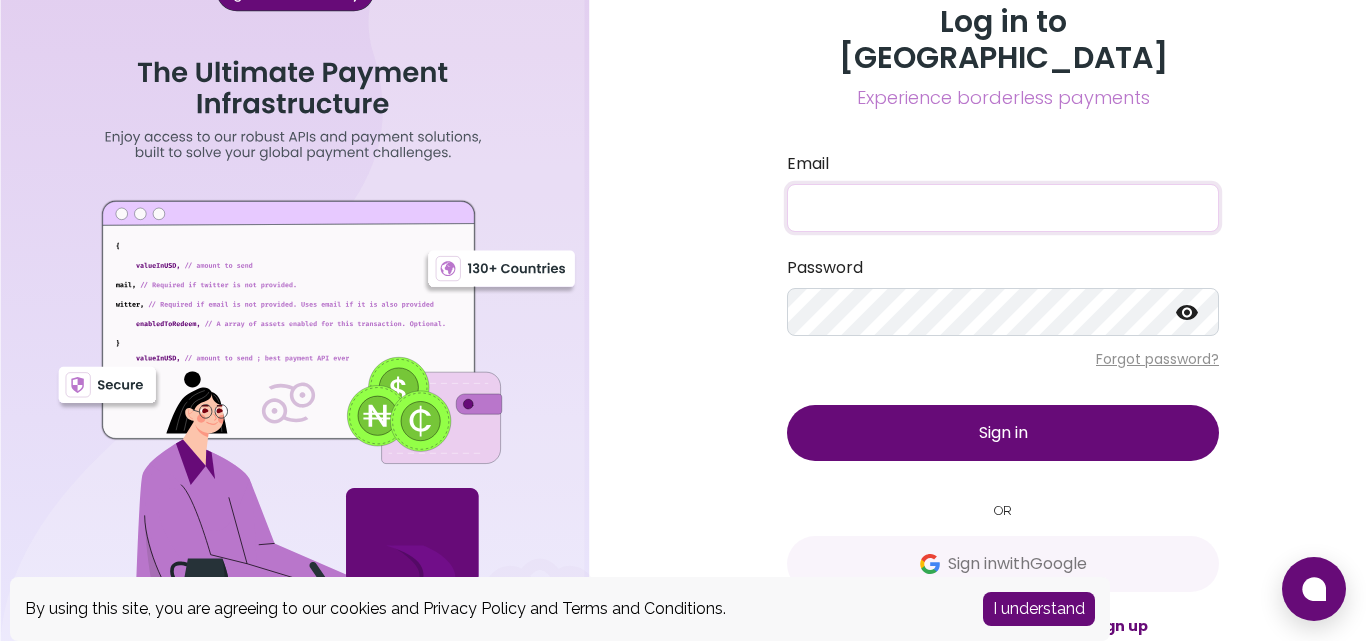 click on "Email" at bounding box center (1003, 208) 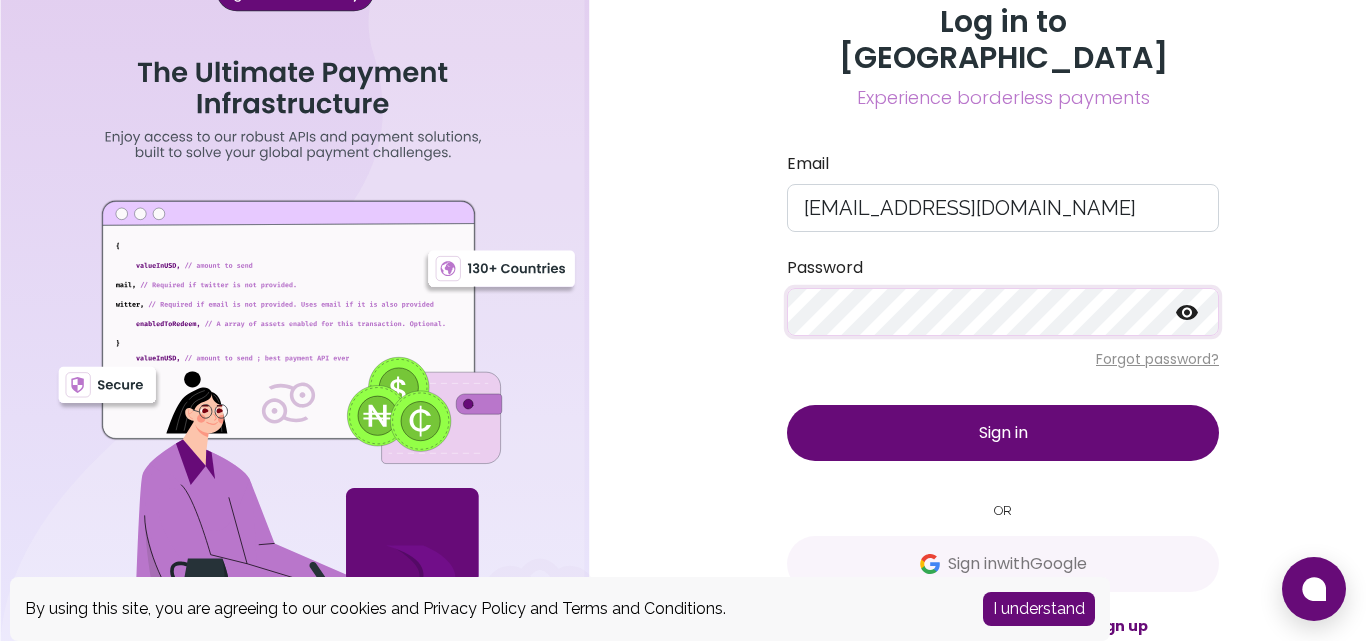 click on "Sign in" at bounding box center [1003, 433] 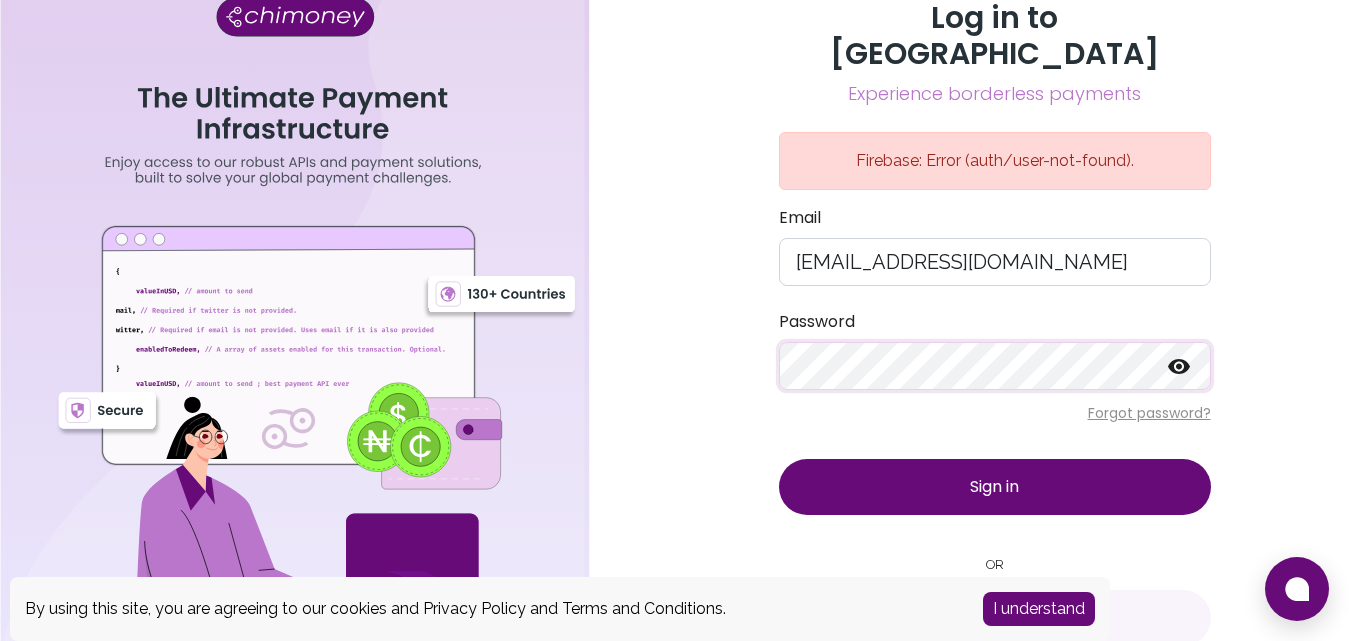 click on "Sign in" at bounding box center (995, 487) 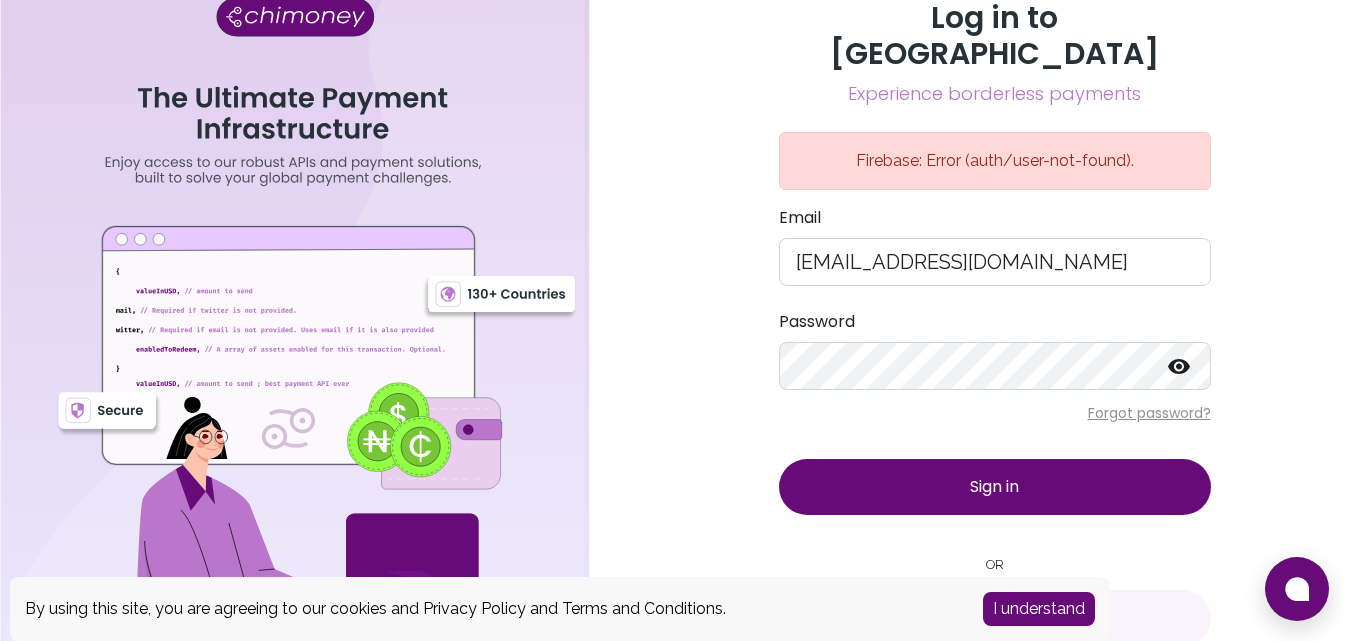 click 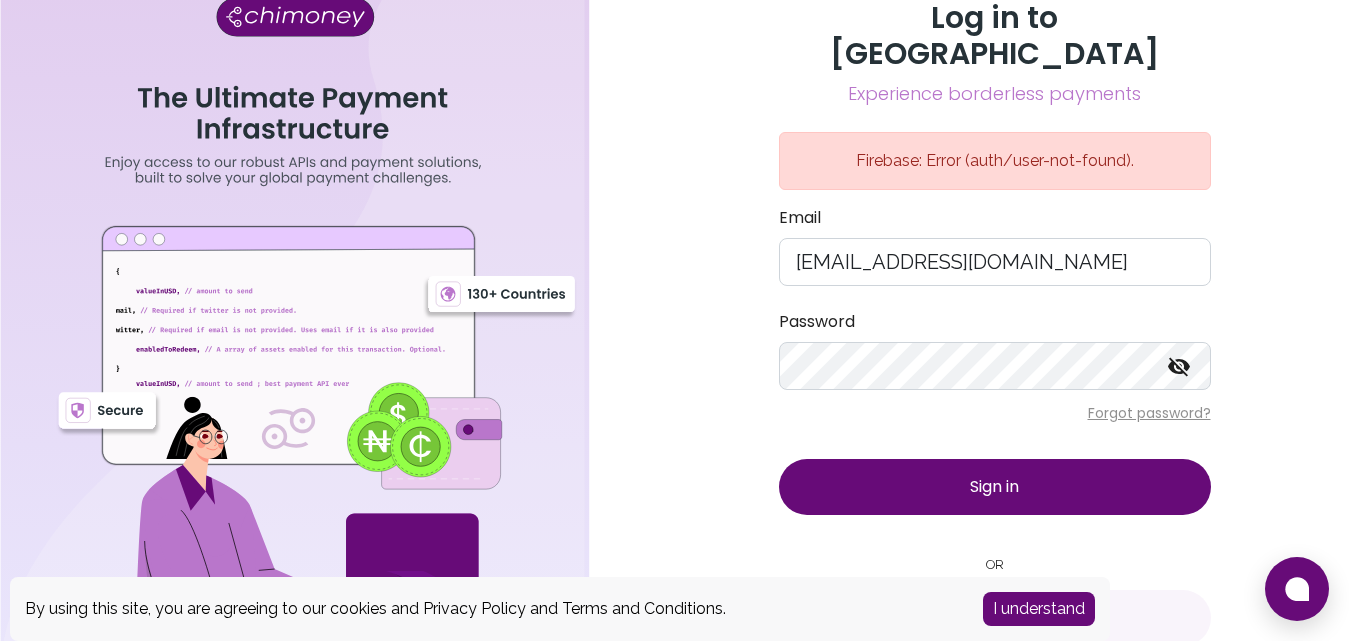 scroll, scrollTop: 15, scrollLeft: 0, axis: vertical 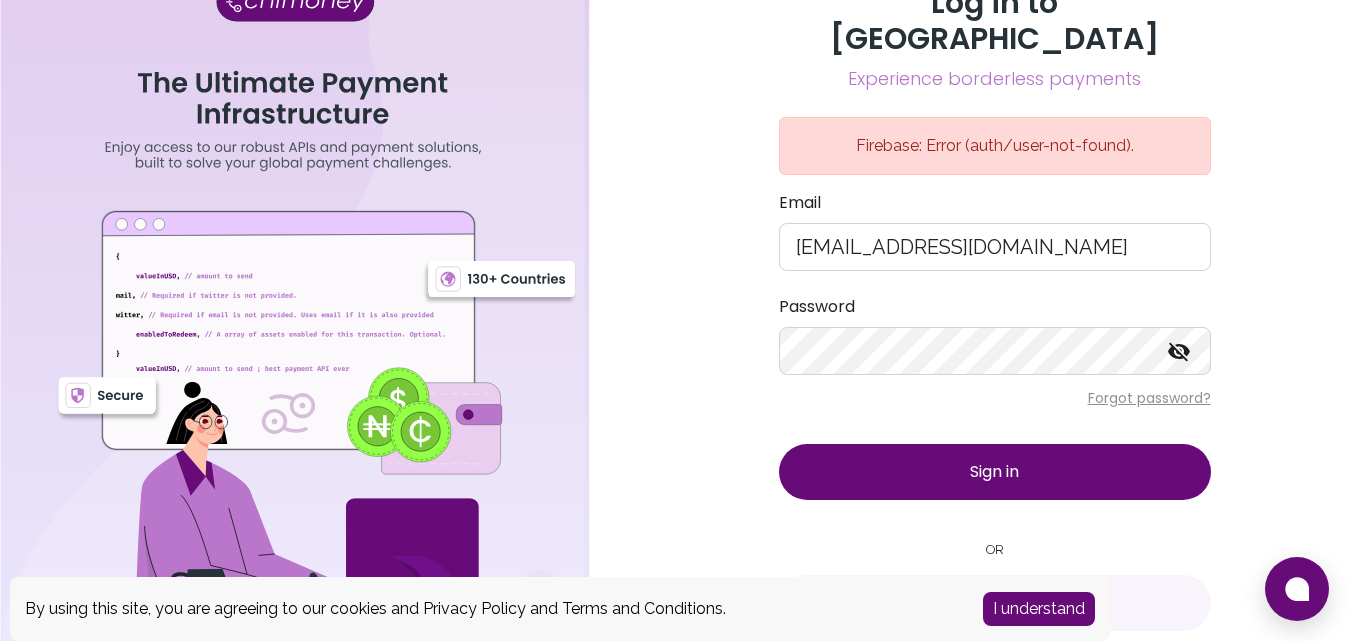 click on "Sign up" at bounding box center (1112, 665) 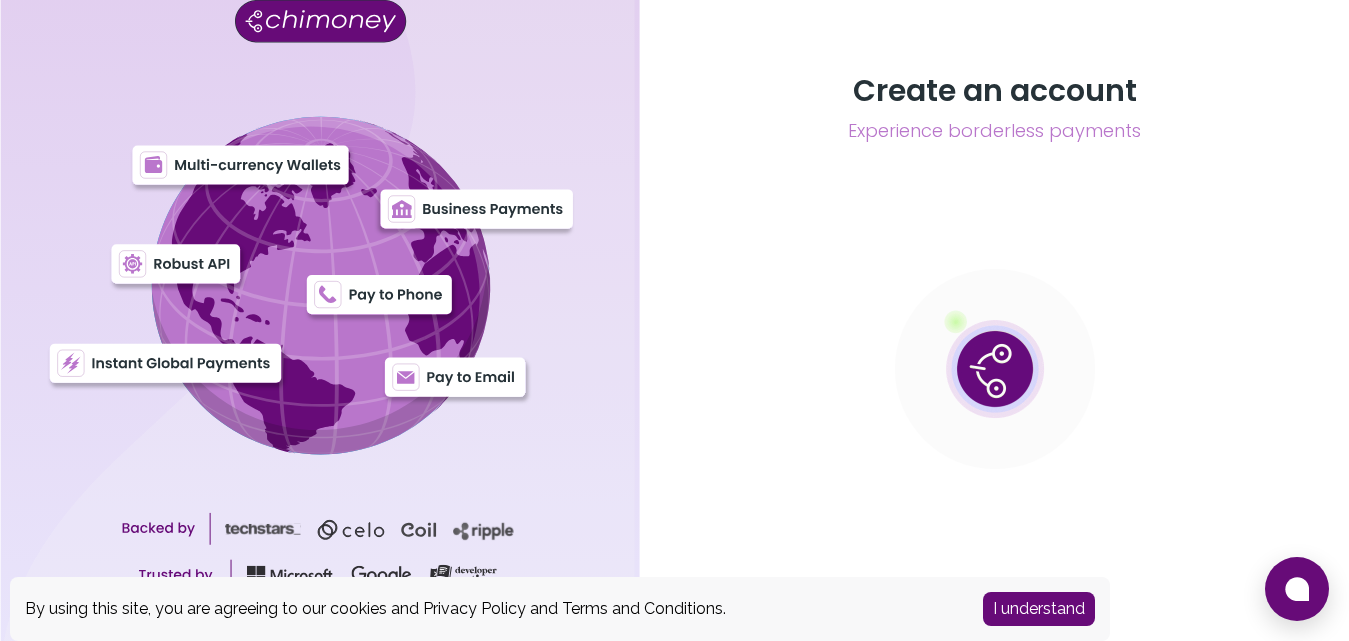 scroll, scrollTop: 0, scrollLeft: 0, axis: both 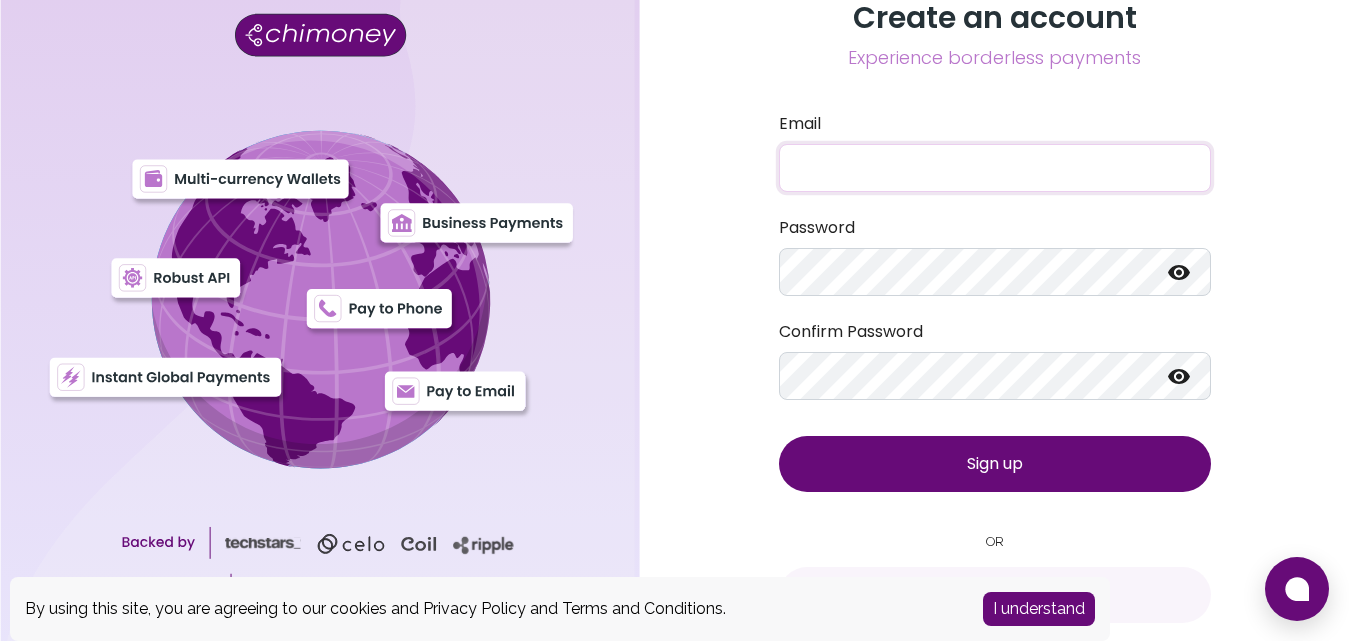 click on "Email" at bounding box center (995, 168) 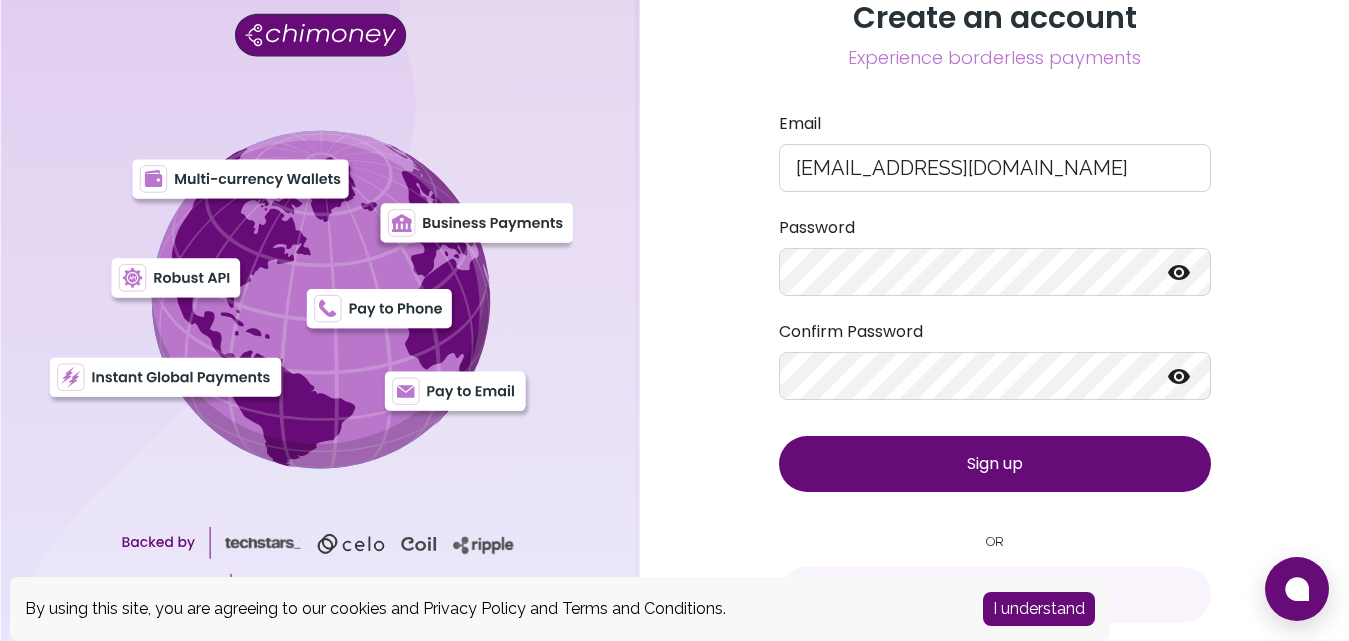 click 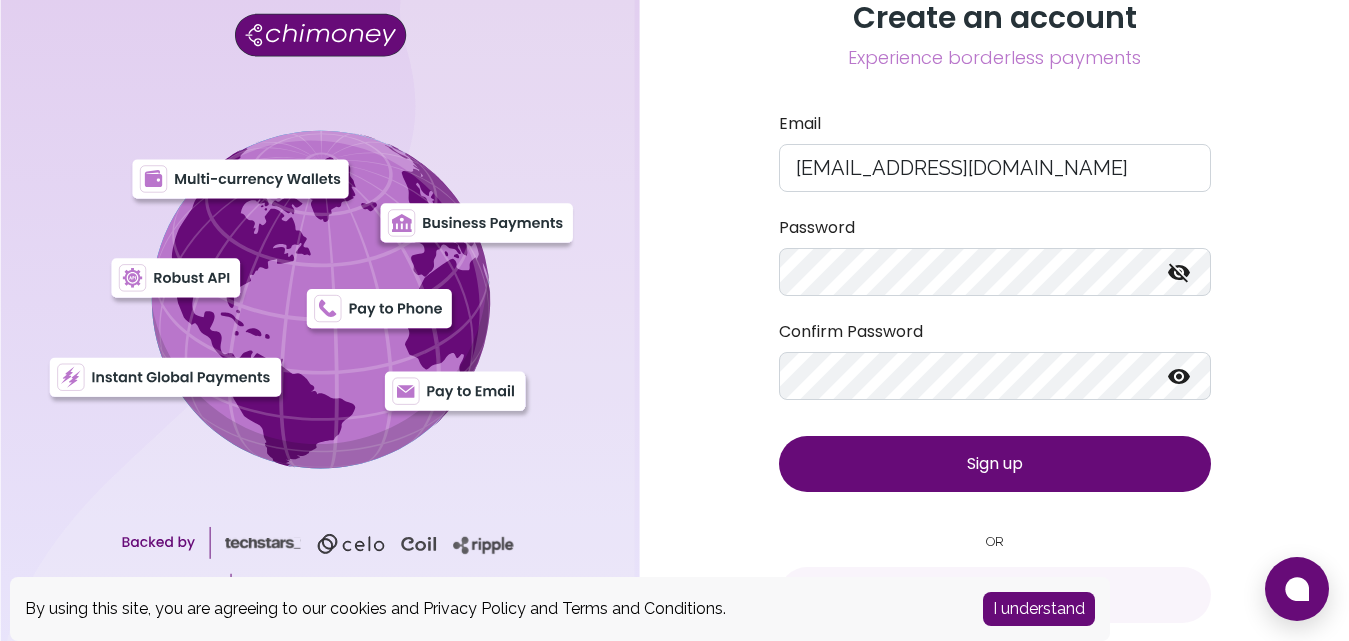 click on "Sign up" at bounding box center [995, 464] 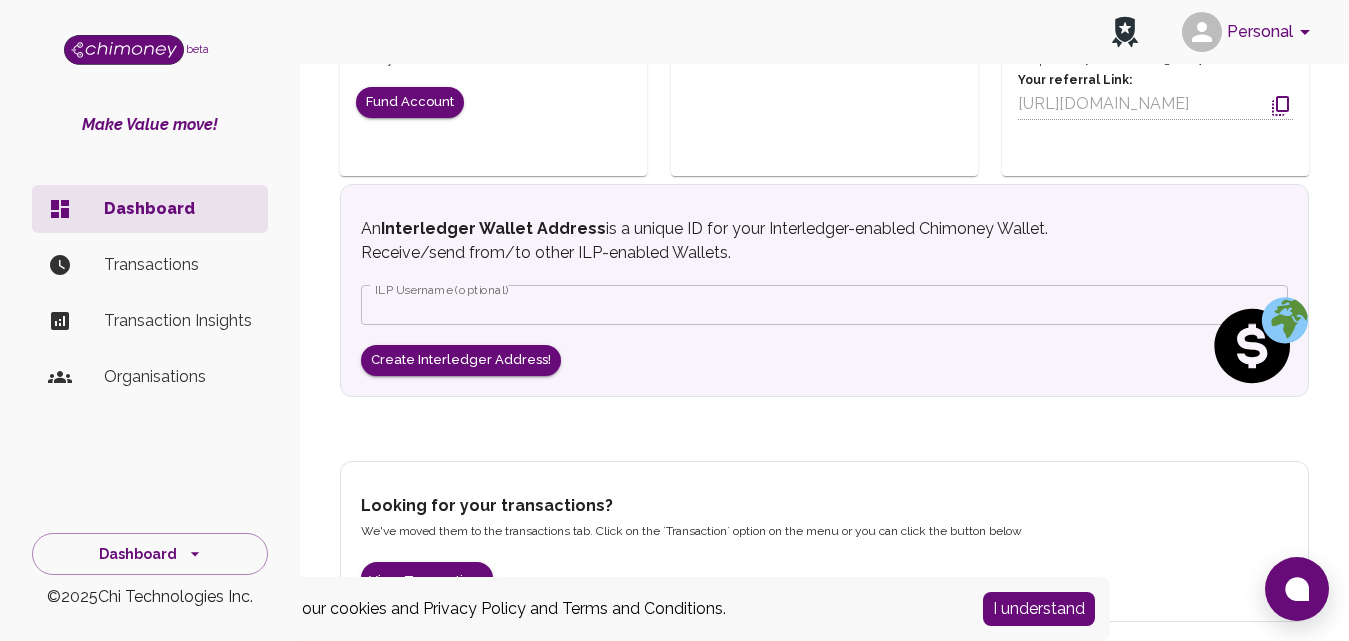 scroll, scrollTop: 747, scrollLeft: 0, axis: vertical 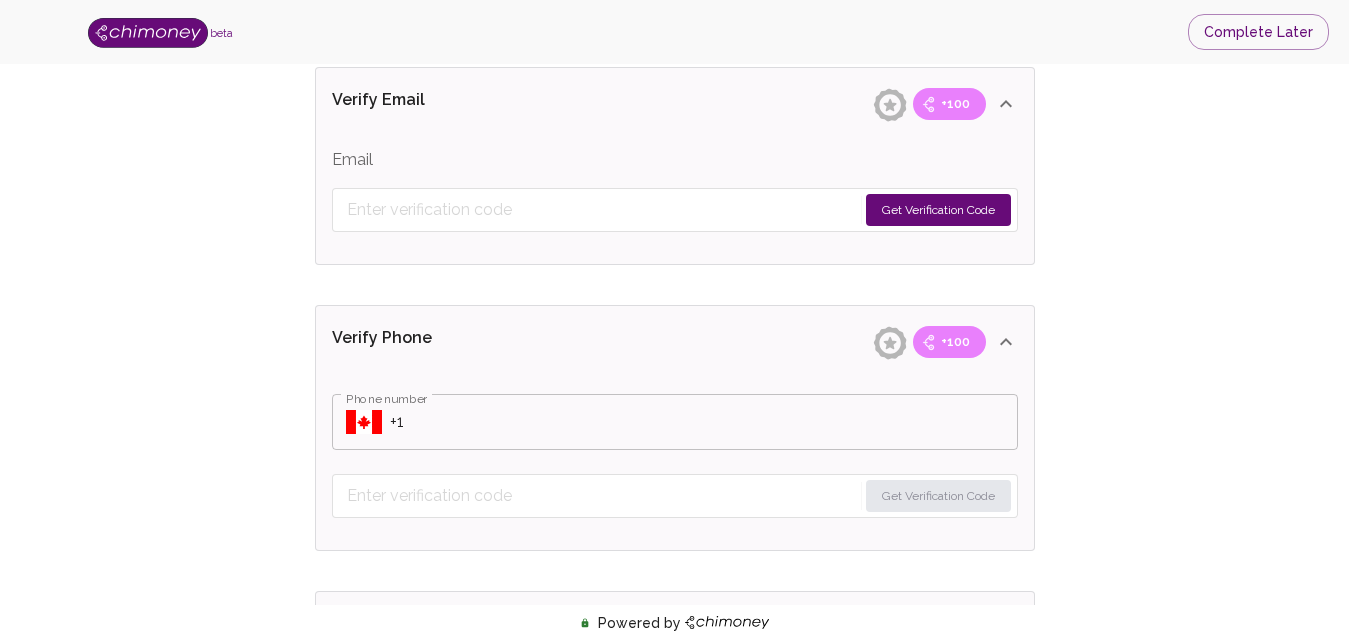 click on "Get Verification Code" at bounding box center [938, 210] 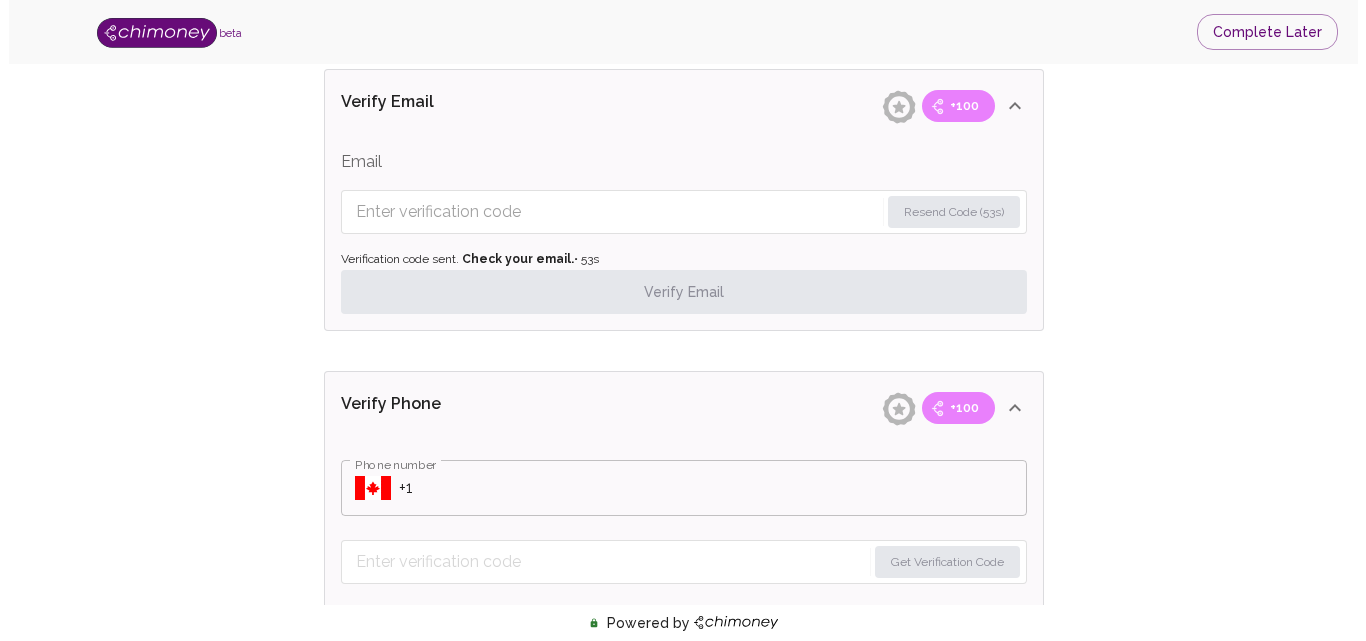 scroll, scrollTop: 755, scrollLeft: 0, axis: vertical 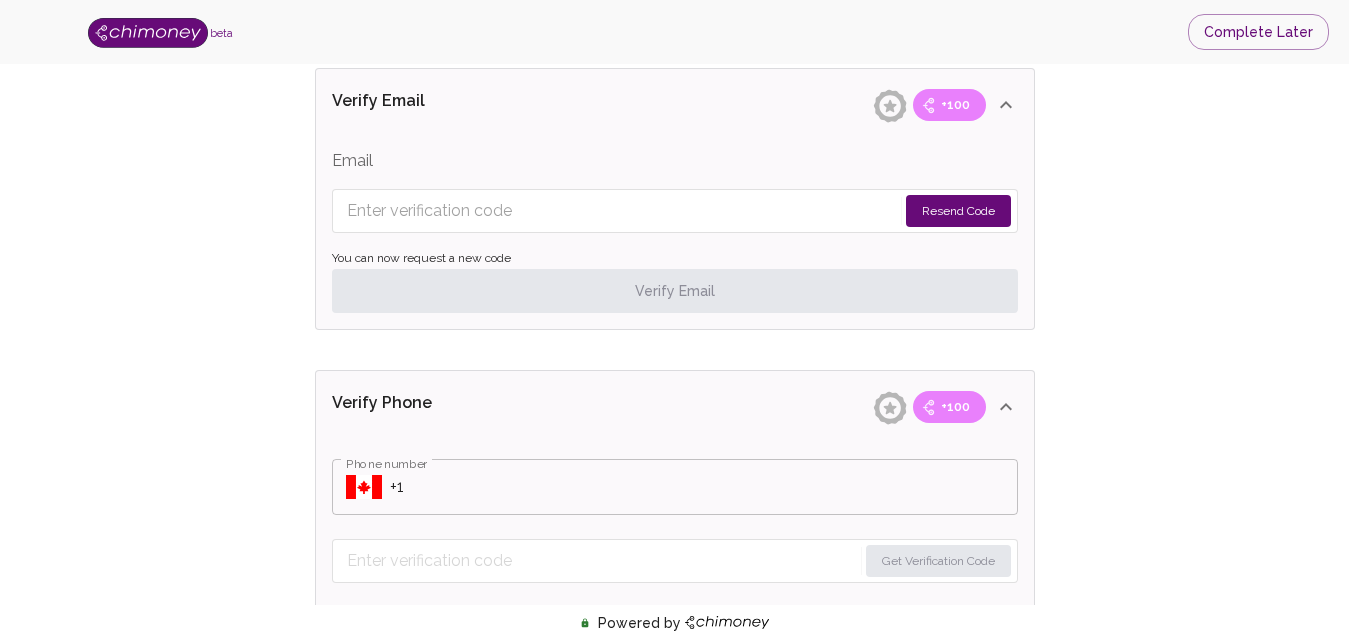 click at bounding box center [622, 211] 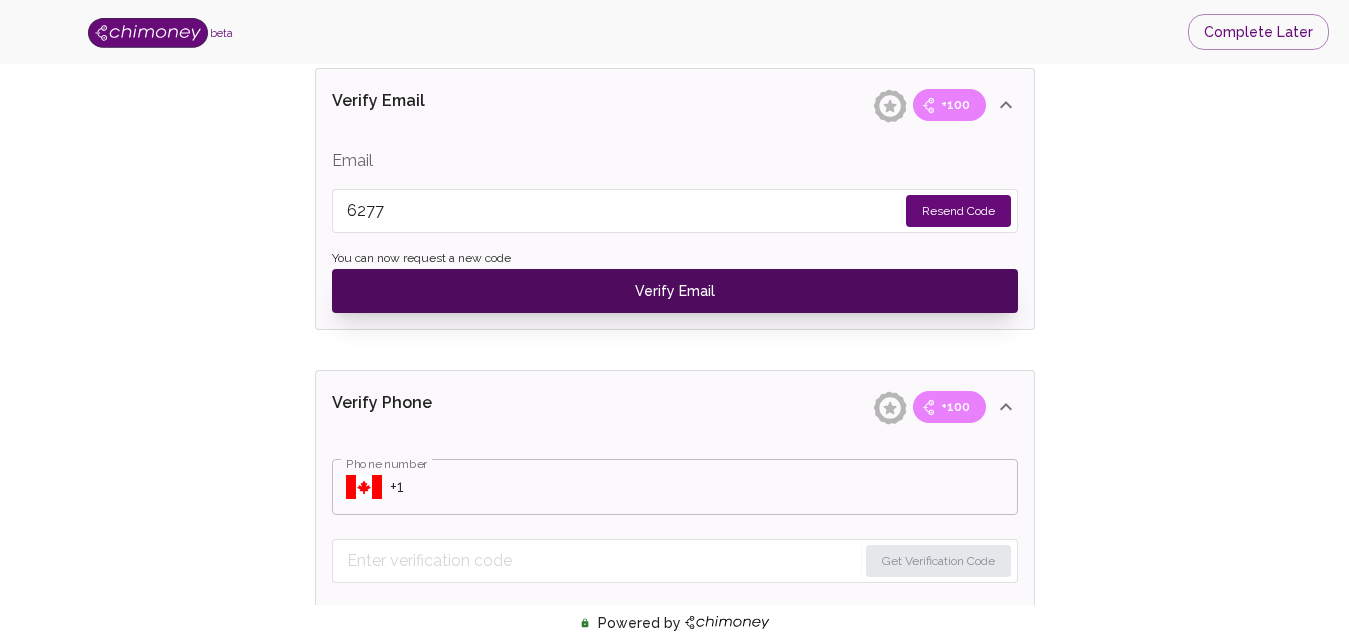 type on "6277" 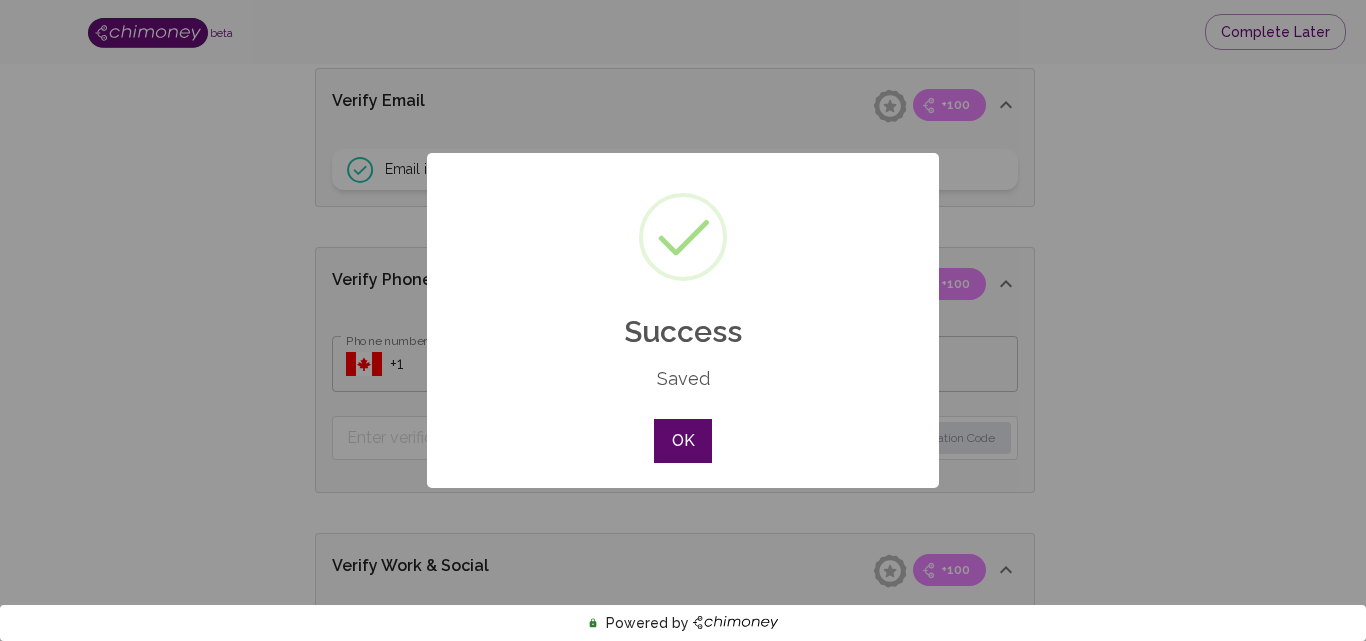 click on "OK" at bounding box center (683, 441) 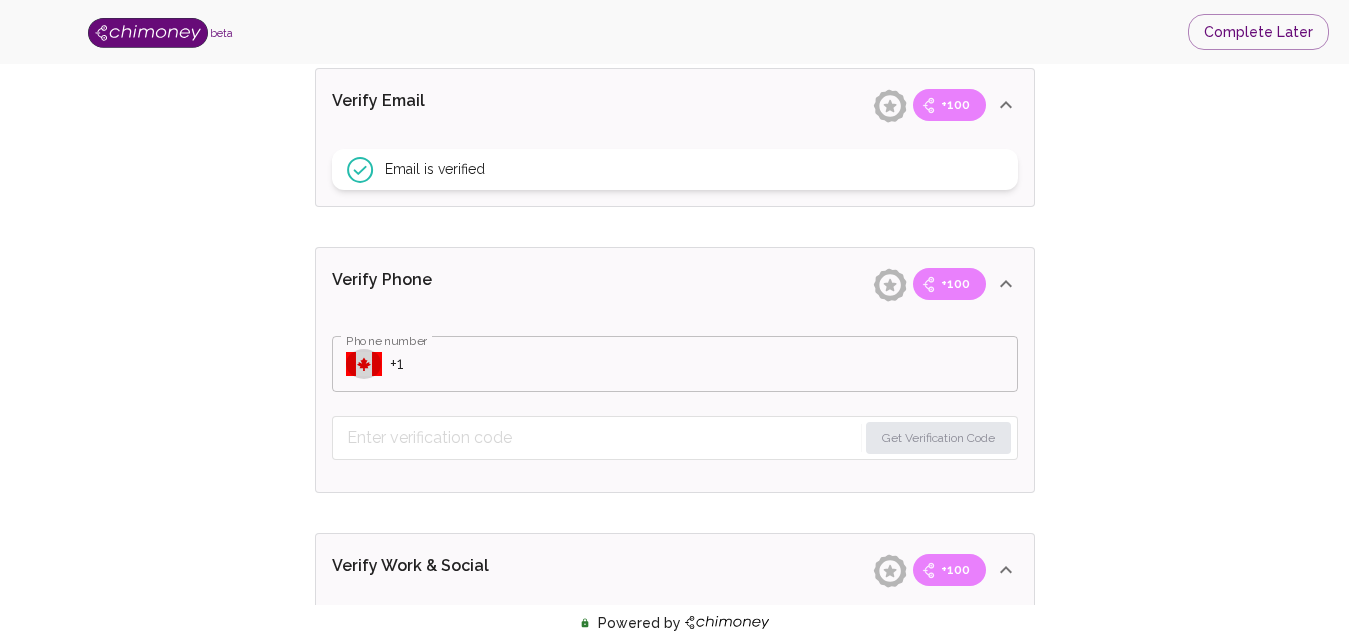 click 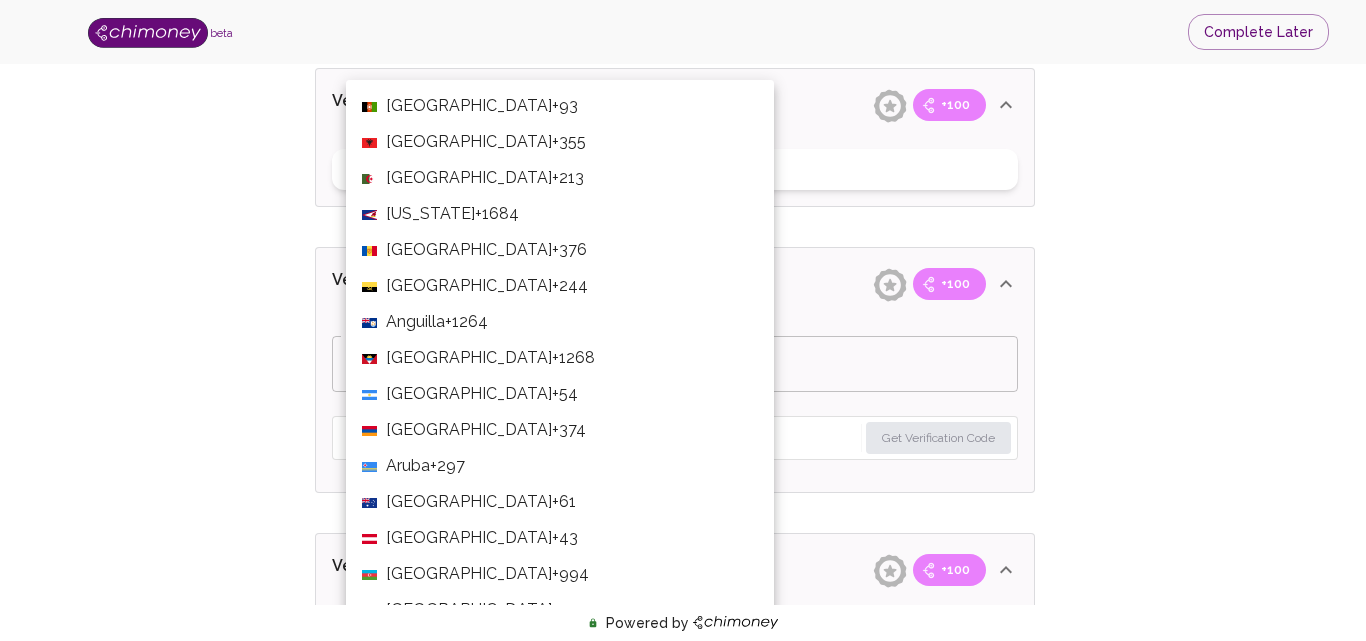 scroll, scrollTop: 7782, scrollLeft: 0, axis: vertical 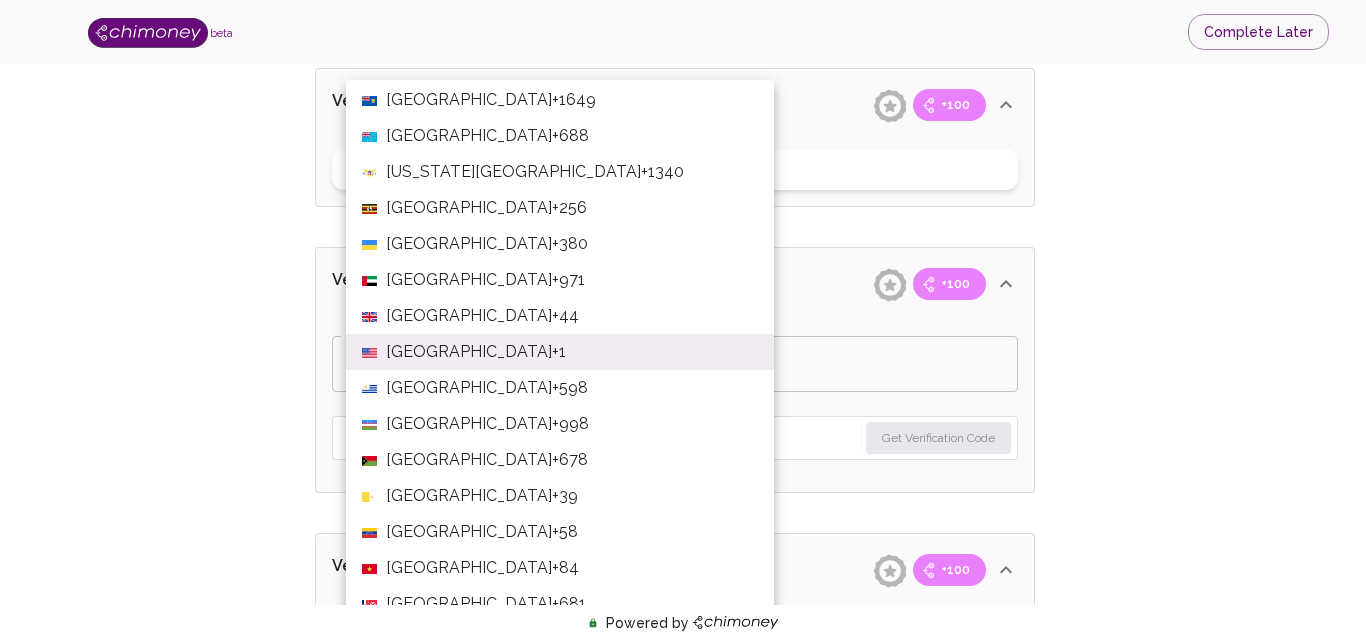 type 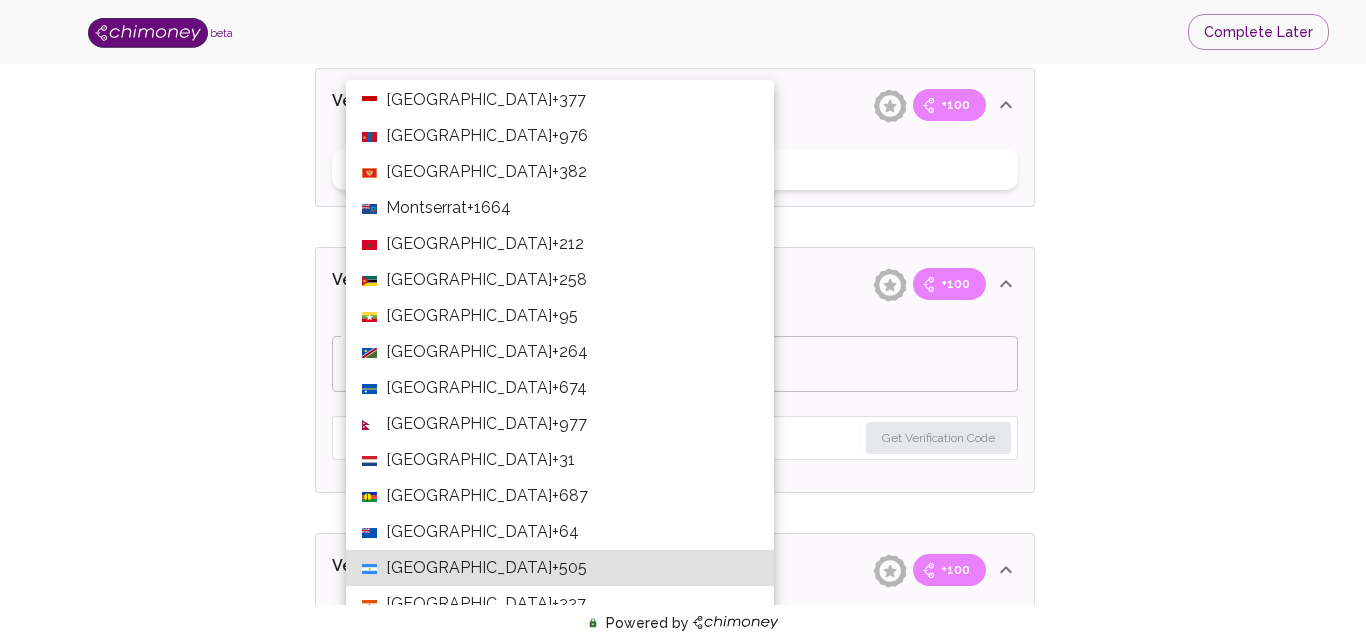 type 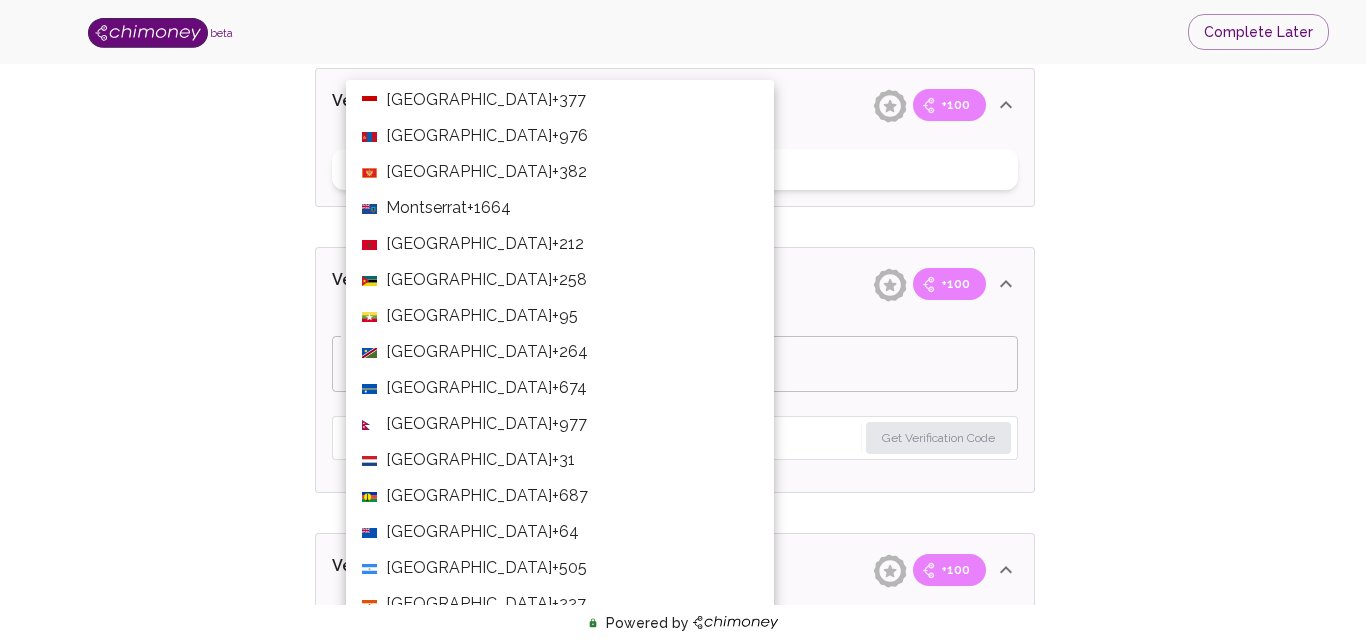 scroll, scrollTop: 2418, scrollLeft: 0, axis: vertical 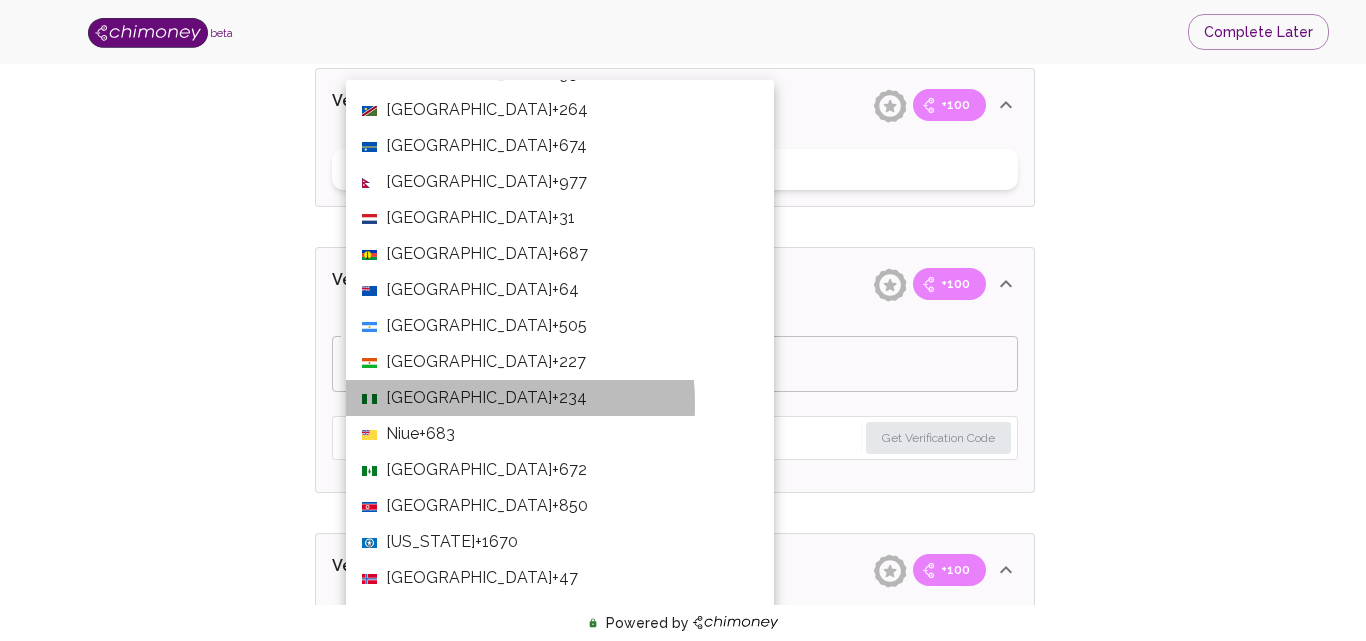 click on "Nigeria" at bounding box center [469, 398] 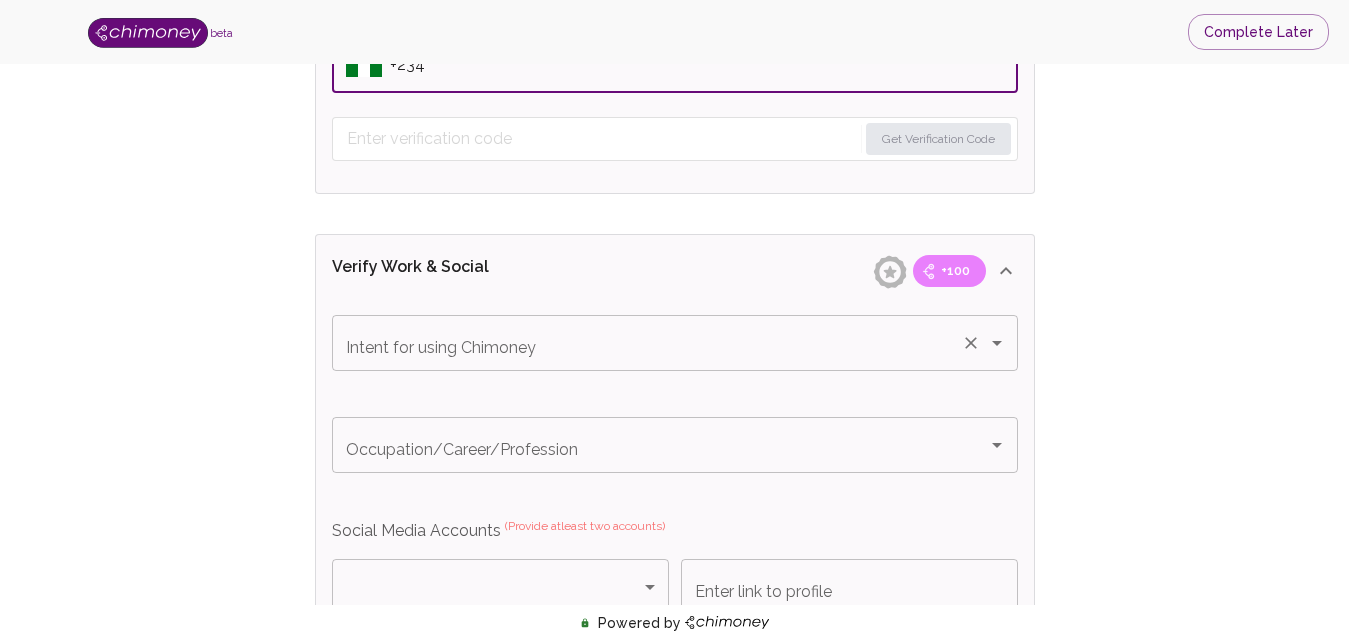 scroll, scrollTop: 1079, scrollLeft: 0, axis: vertical 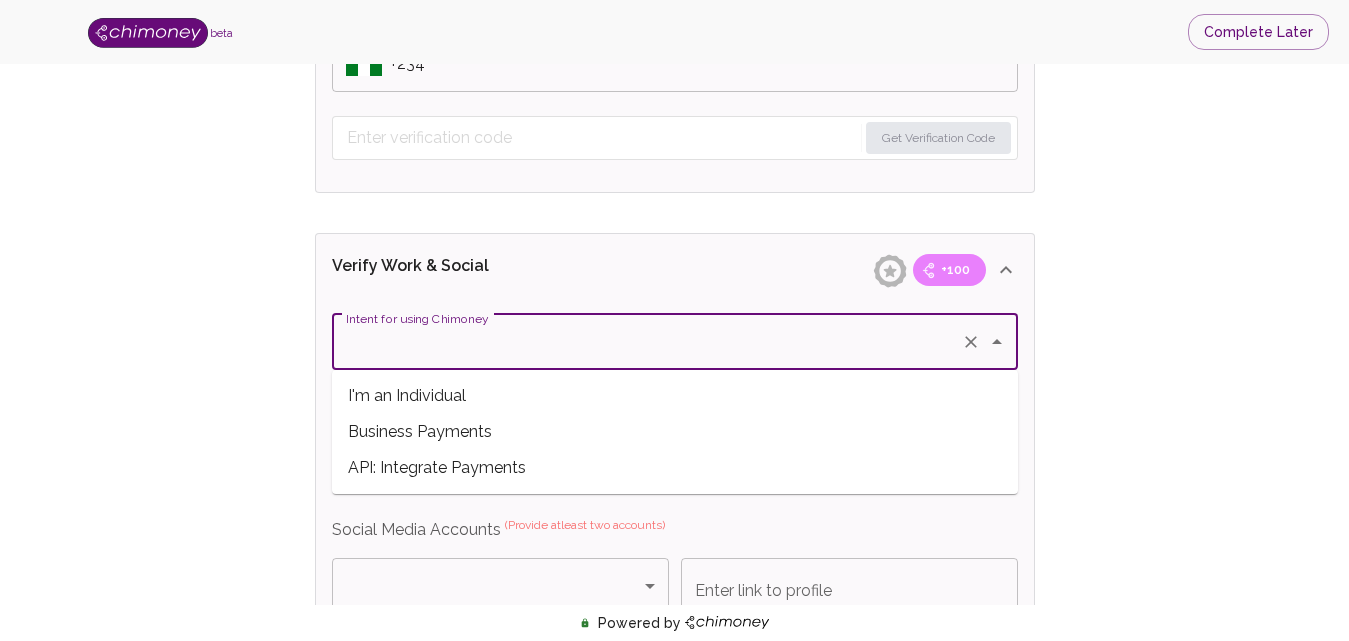 click on "Intent for using Chimoney" at bounding box center [647, 342] 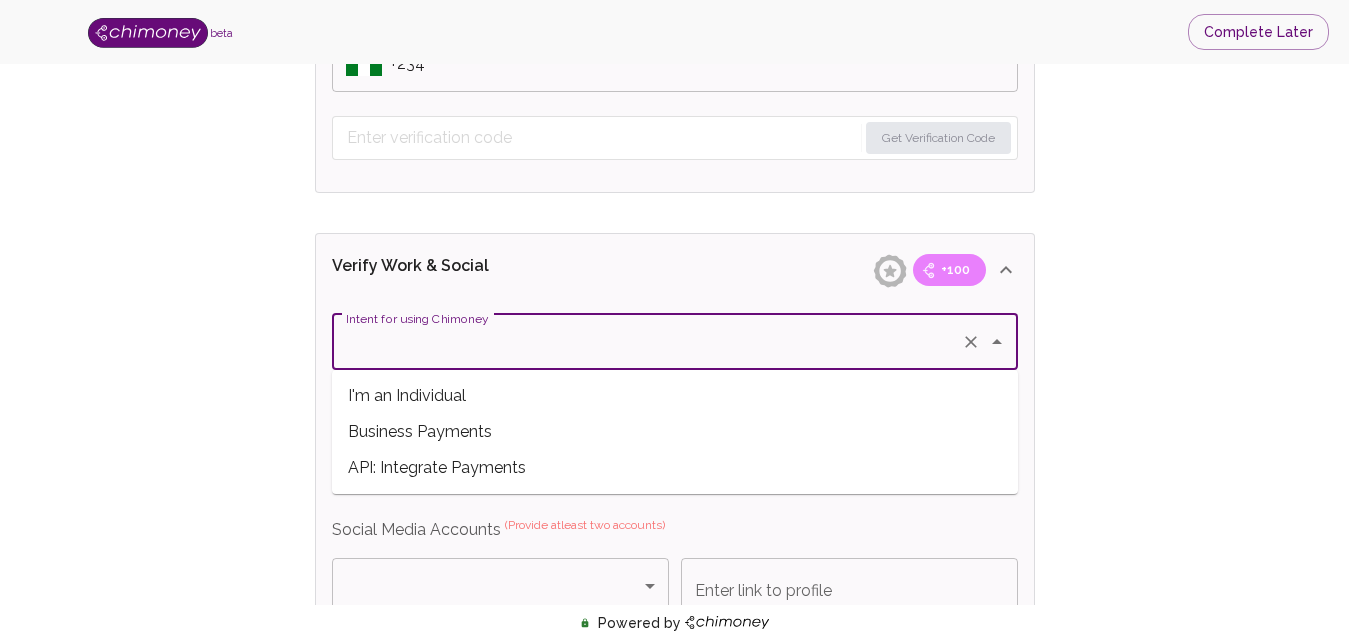 click on "API: Integrate Payments" at bounding box center [675, 468] 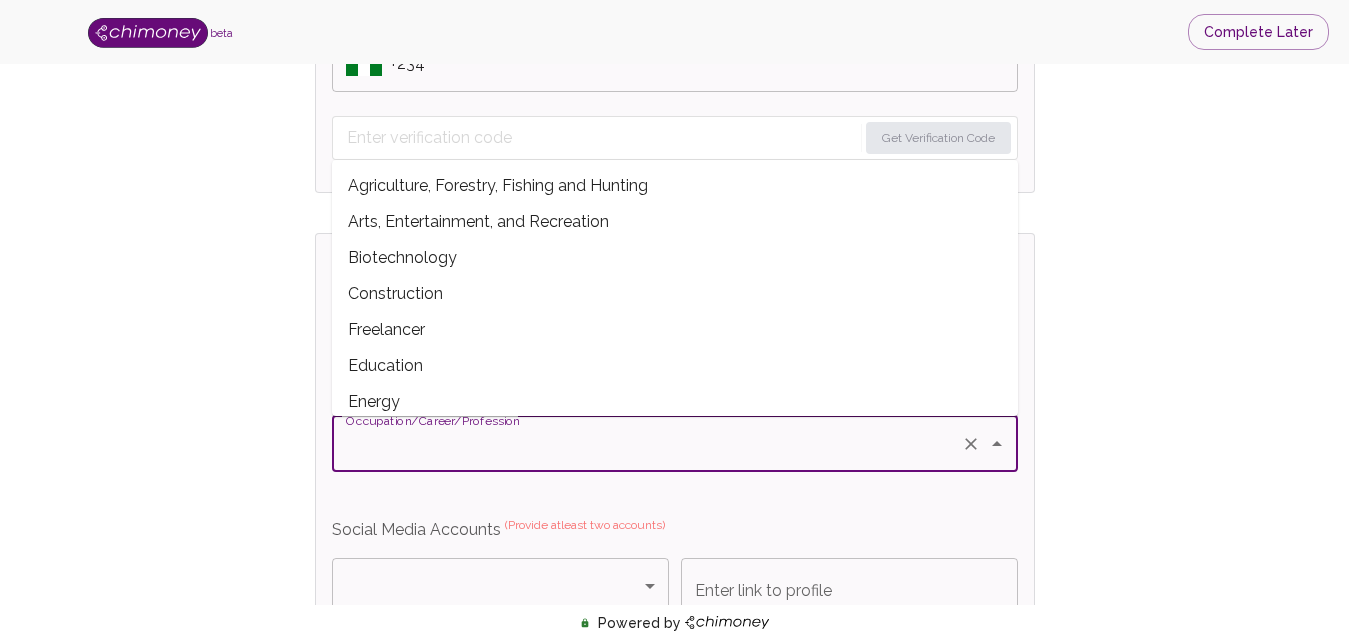 click on "Occupation/Career/Profession Occupation/Career/Profession" at bounding box center [675, 444] 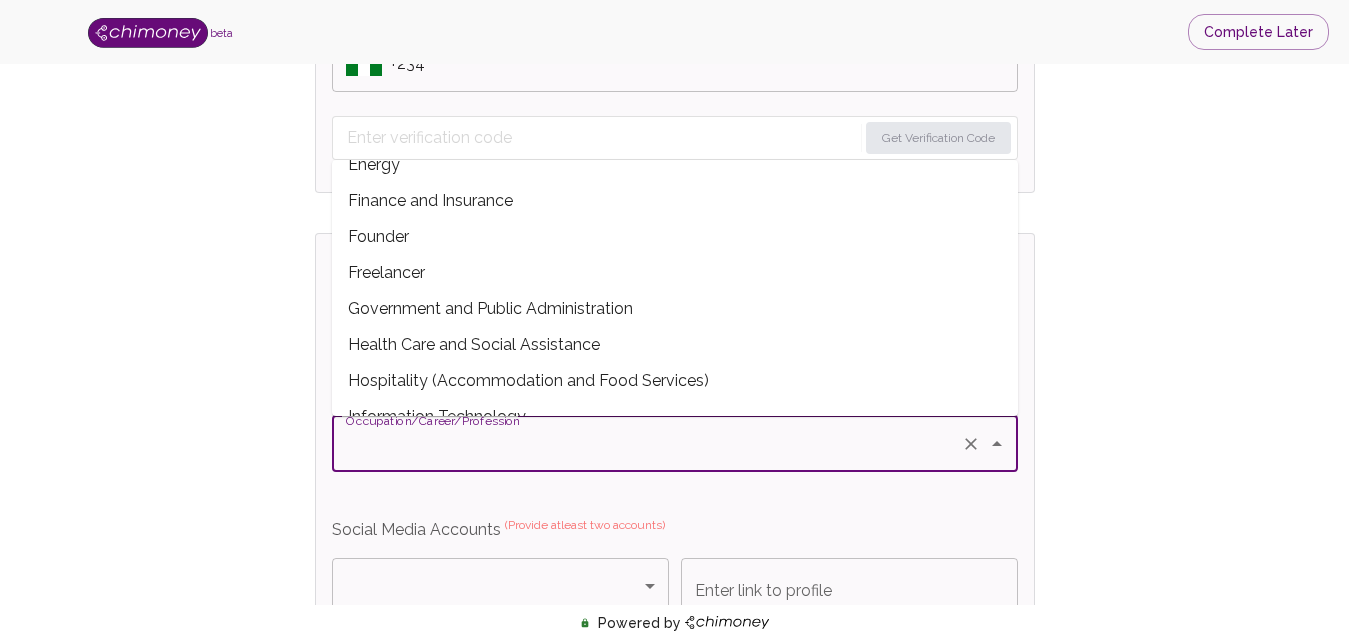 scroll, scrollTop: 241, scrollLeft: 0, axis: vertical 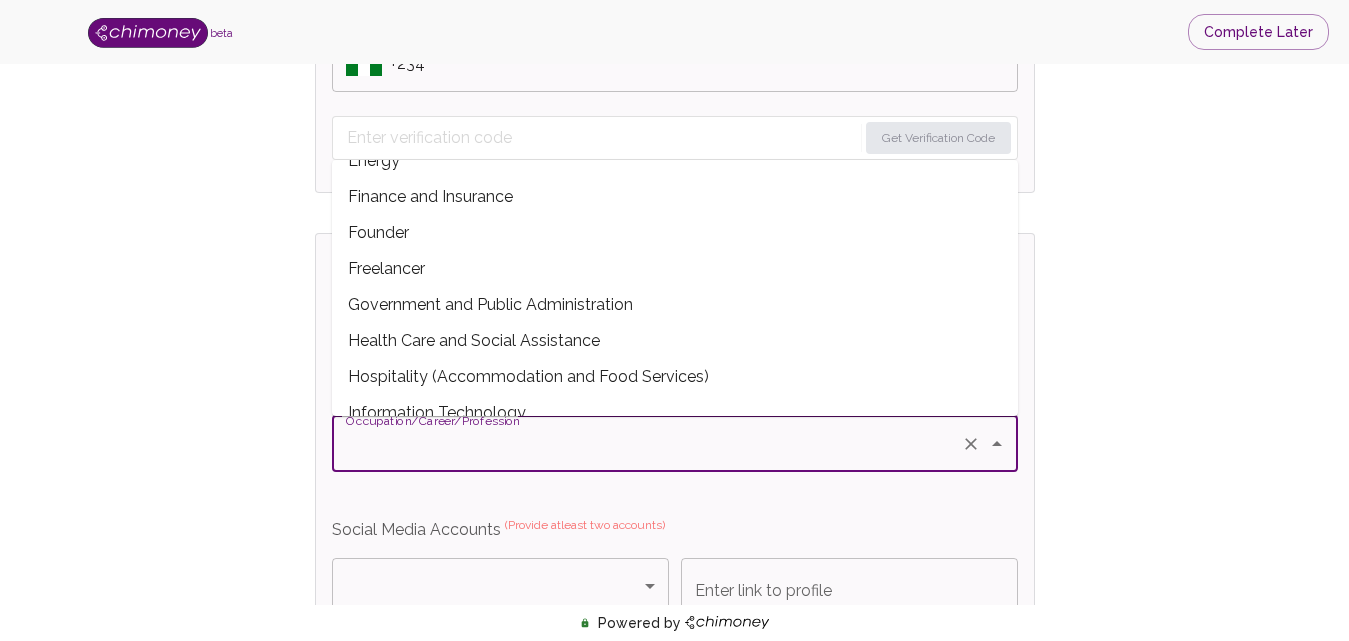 click on "Freelancer" at bounding box center (675, 269) 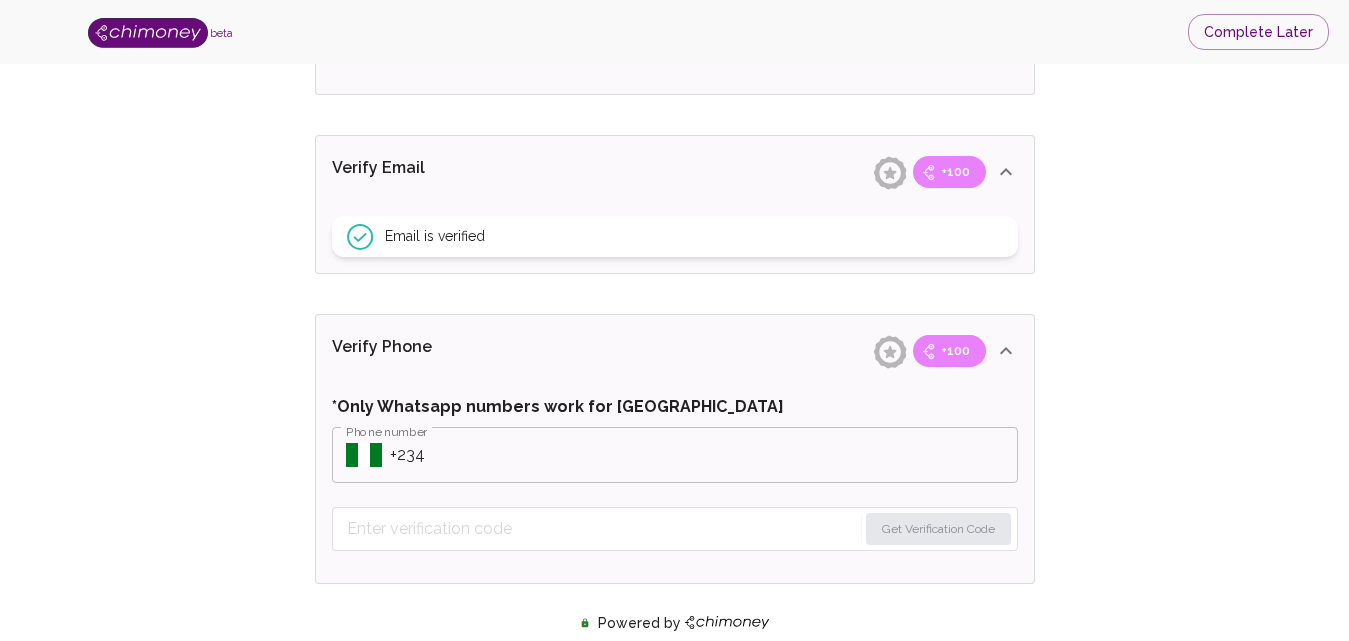 scroll, scrollTop: 685, scrollLeft: 0, axis: vertical 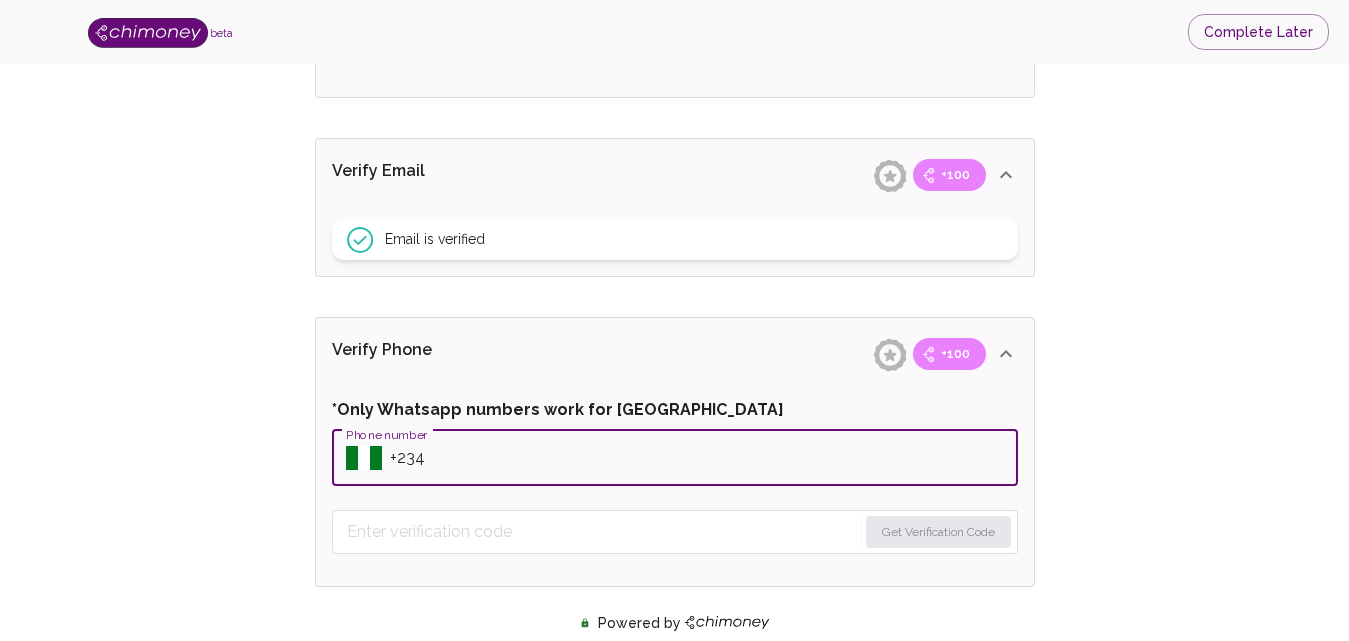 click on "Phone number" at bounding box center (704, 458) 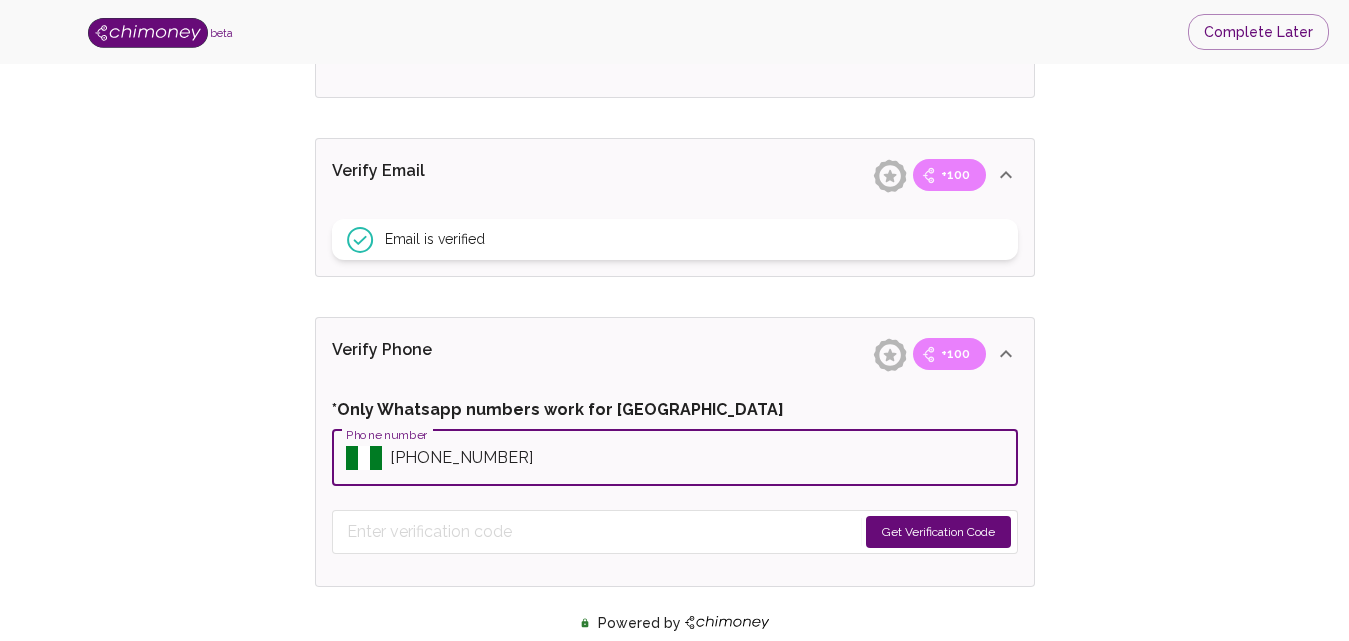 type on "+2348141210937" 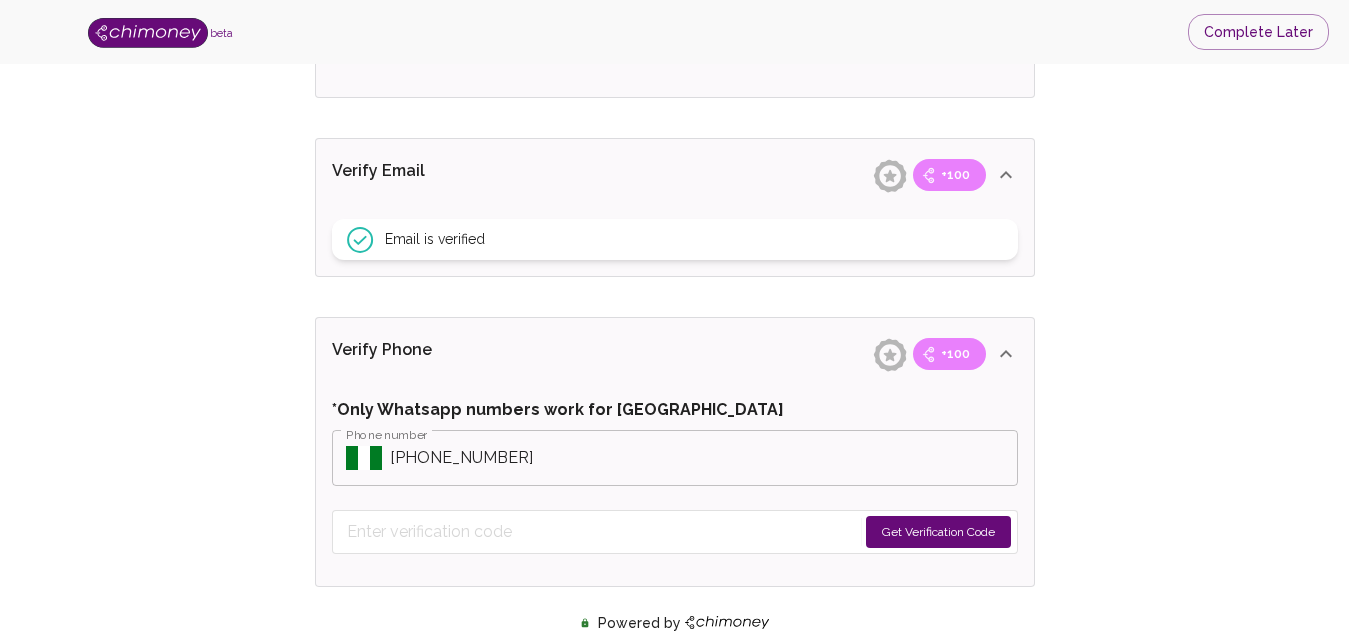 click on "Get Verification Code" at bounding box center [938, 532] 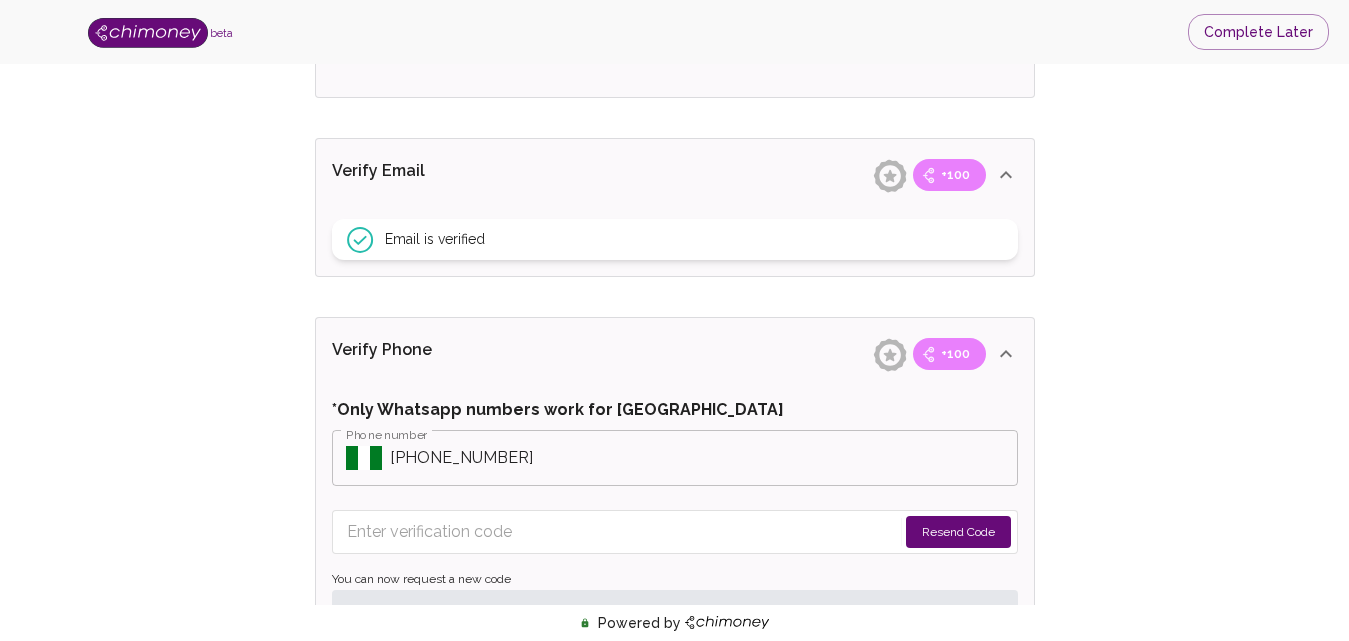 click on "Resend Code" at bounding box center (958, 532) 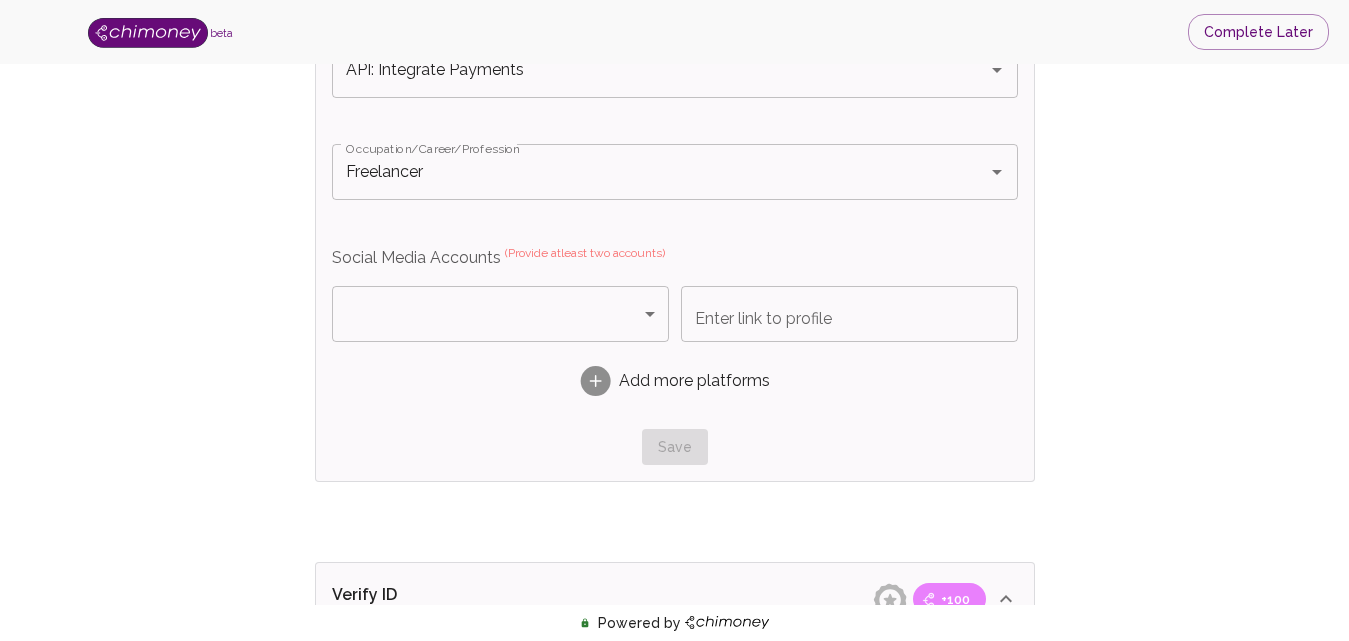 scroll, scrollTop: 1416, scrollLeft: 0, axis: vertical 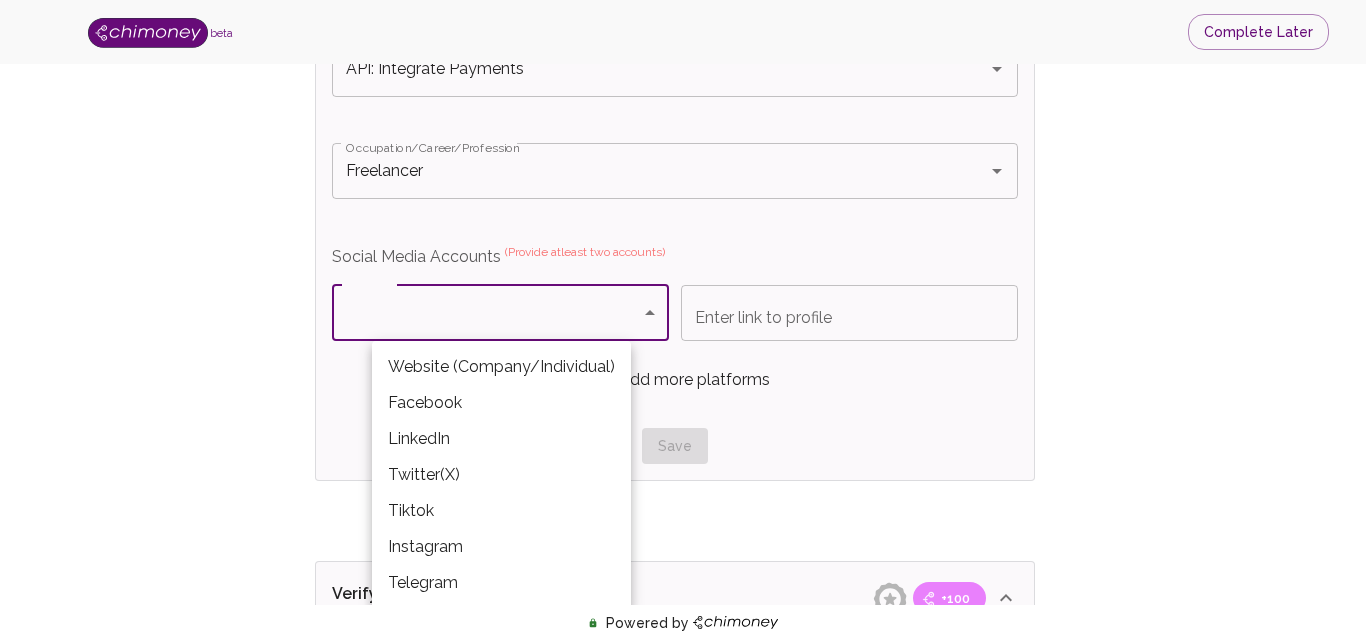 click on "beta Complete Later Verify ID and Earn Complete verification steps to earn Reward +100 Verify Email +100 Verify Phone +100 Add Socials +100 Get Verified +100 ID Approved Total Earned +100 Name +100 First Name First Name Last Name Last Name Verify Email +100 Email is verified Verify Phone +100 *Only Whatsapp numbers work for Nigeria Phone number ​ Phone number Resend Code (42s) Verification code sent.   Check your phone.  •   42 s Verify Phone Number Verify Work & Social +100 Intent for using Chimoney API: Integrate Payments Intent for using Chimoney Occupation/Career/Profession Freelancer Occupation/Career/Profession Social Media Accounts   (Provide atleast two accounts) ​ Platform Enter link to profile Enter link to profile Add more platforms Save Verify ID +100 ID Verification is completed ID Approval +100 ID Verification is approved Submit KYC Powered by   Website (Company/Individual) Facebook LinkedIn Twitter(X) Tiktok Instagram Telegram" at bounding box center (683, -144) 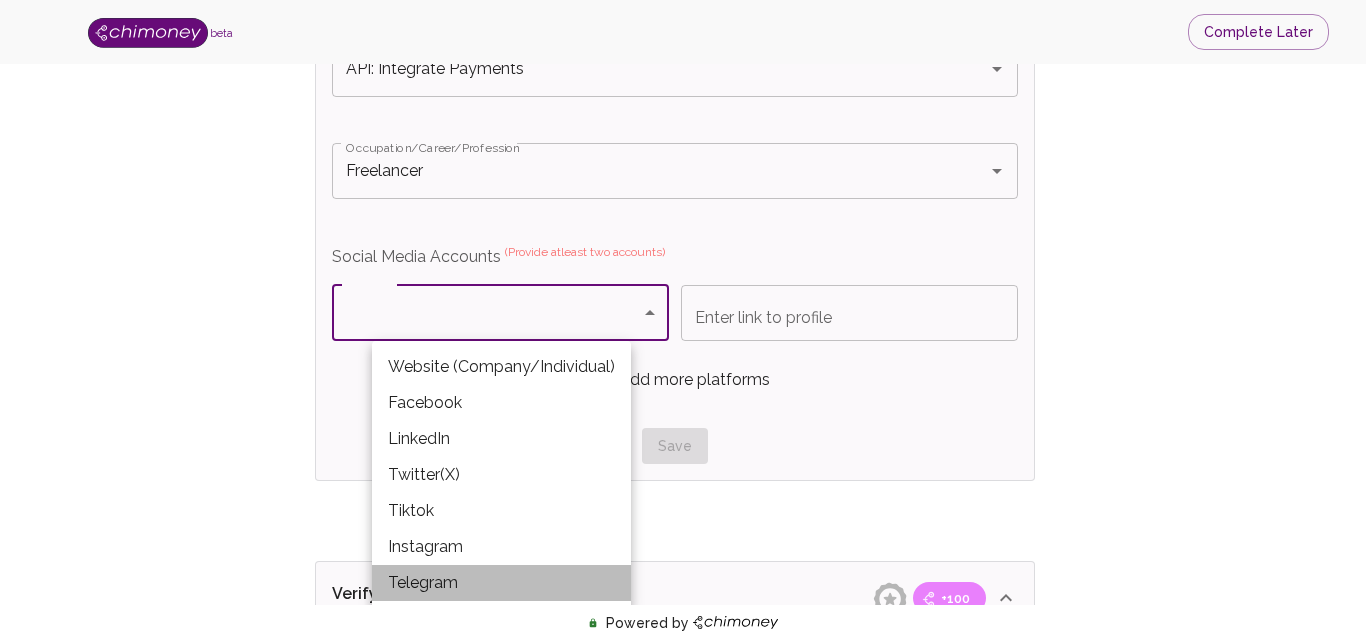click on "Telegram" at bounding box center [501, 583] 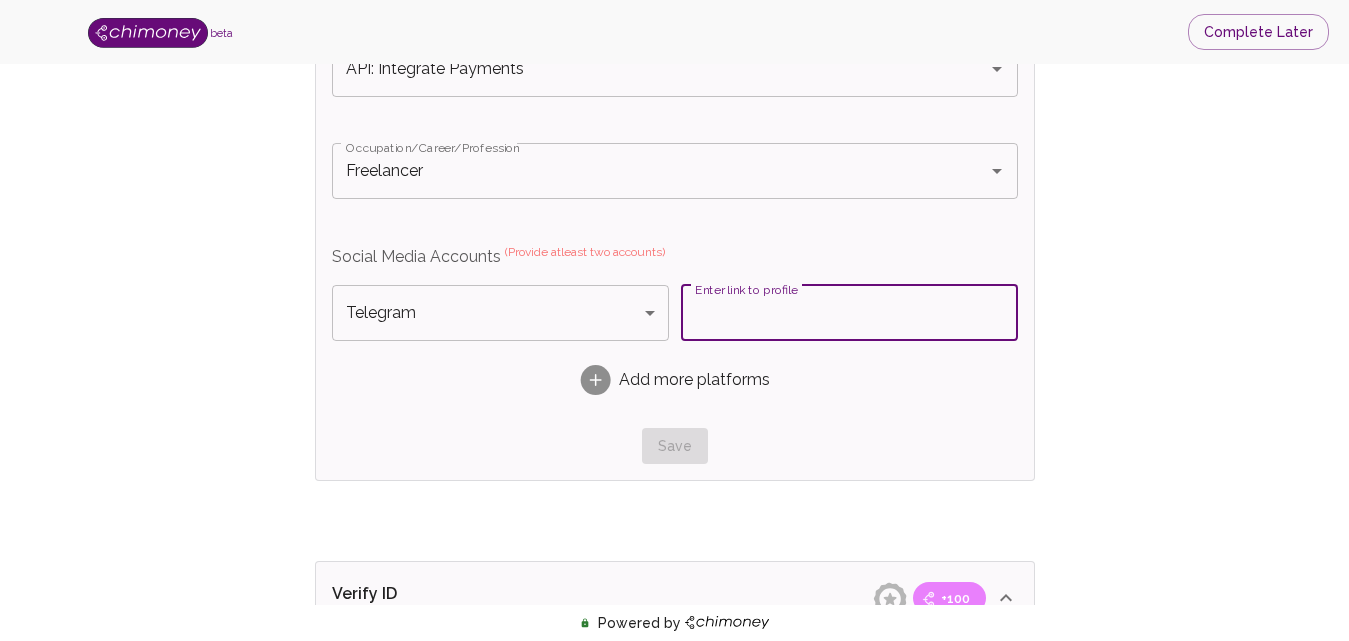 click on "Enter link to profile" at bounding box center [849, 313] 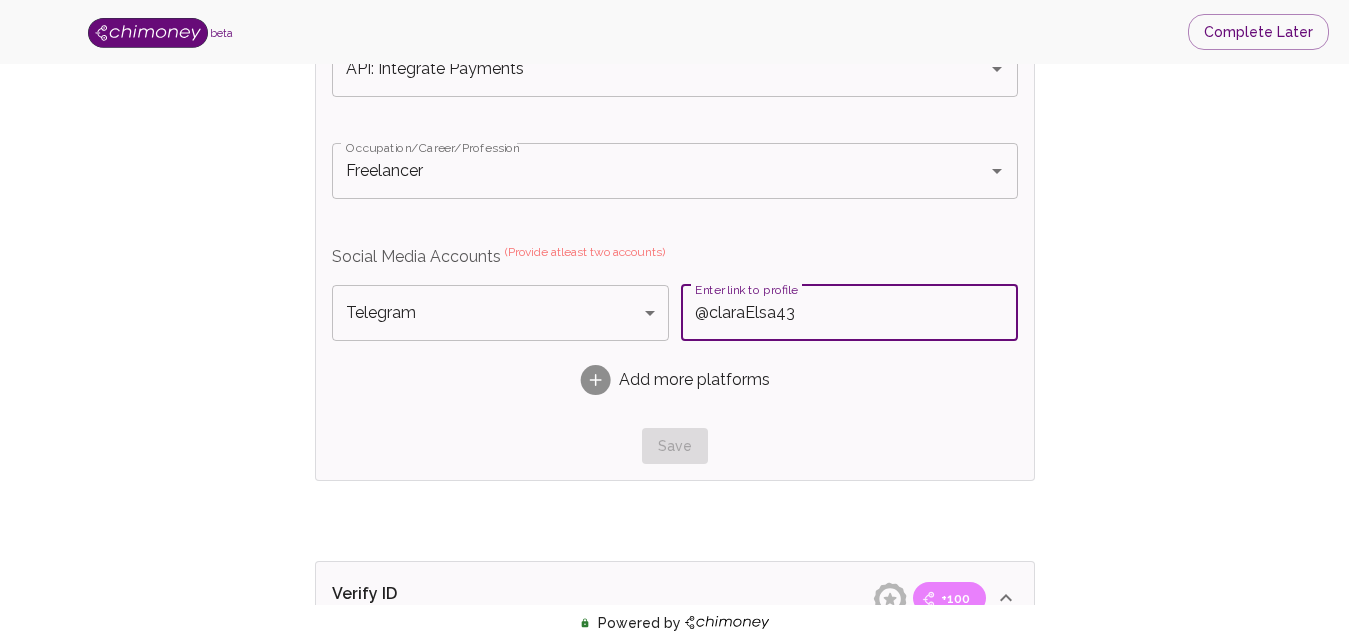 type on "@claraElsa43" 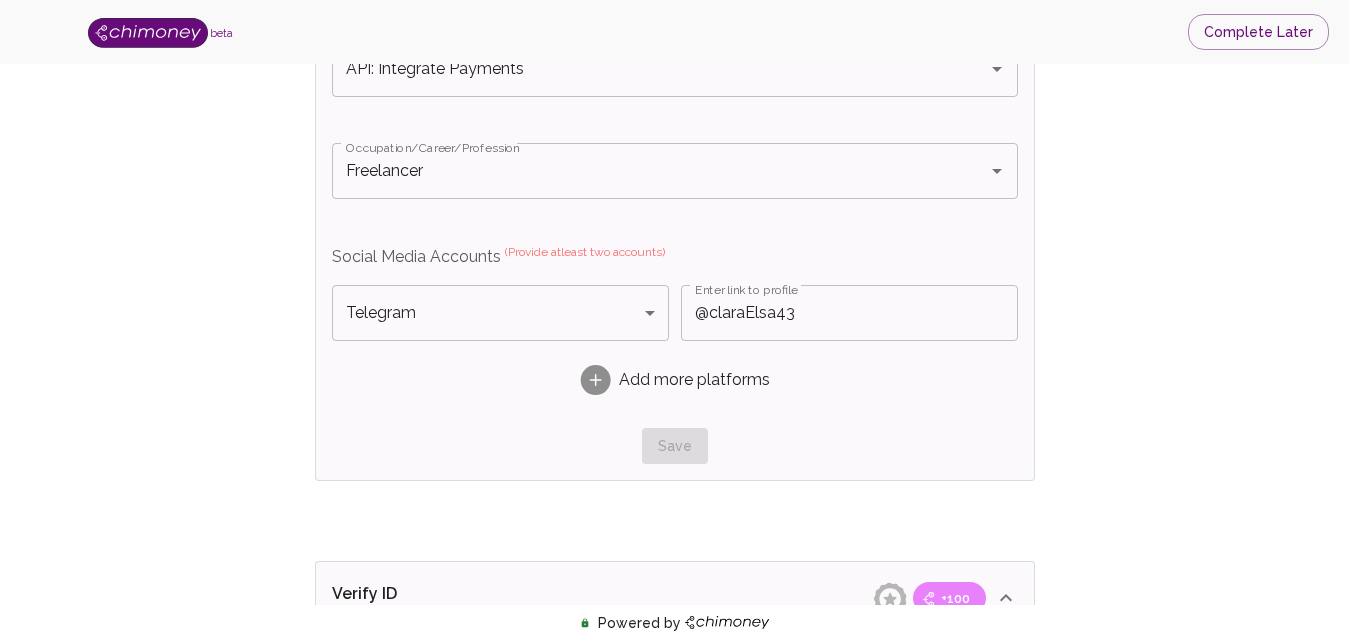 click on "Save" at bounding box center [675, 446] 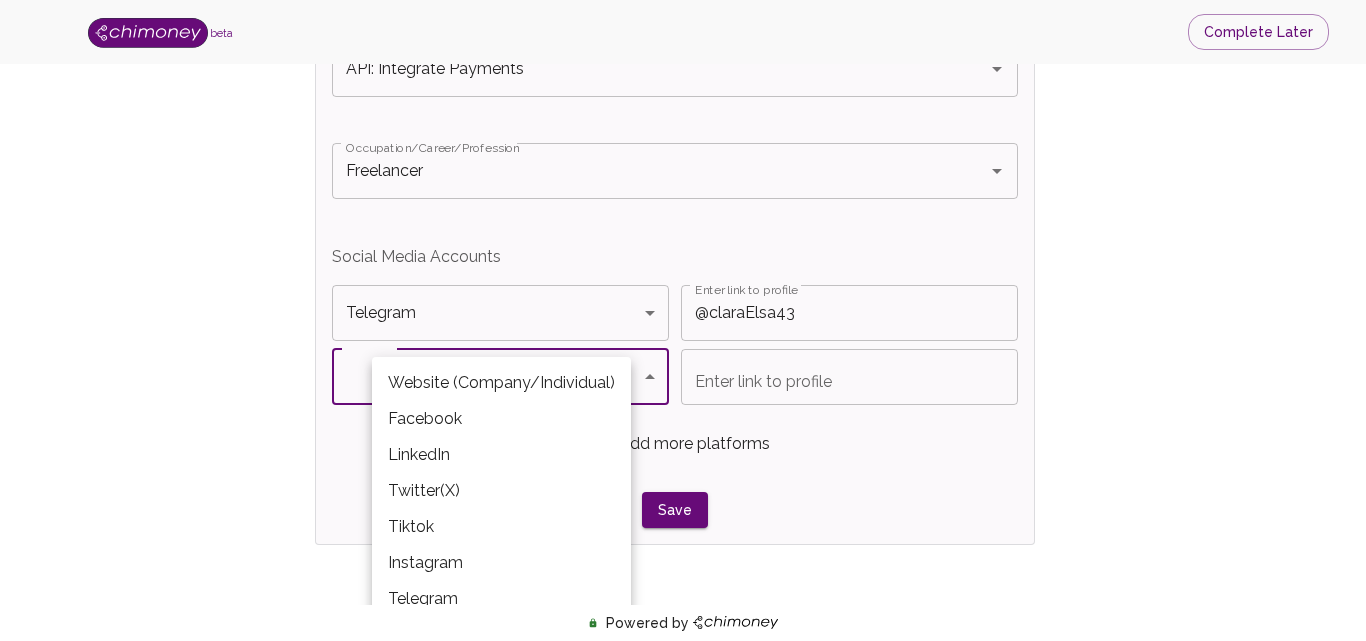 click on "beta Complete Later Verify ID and Earn Complete verification steps to earn Reward +100 Verify Email +100 Verify Phone +100 Add Socials +100 Get Verified +100 ID Approved Total Earned +100 Name +100 First Name First Name Last Name Last Name Verify Email +100 Email is verified Verify Phone +100 *Only Whatsapp numbers work for Nigeria Phone number ​ Phone number Resend Code  You can now request a new code Verify Phone Number Verify Work & Social +100 Intent for using Chimoney API: Integrate Payments Intent for using Chimoney Occupation/Career/Profession Freelancer Occupation/Career/Profession Social Media Accounts   Telegram Telegram Platform Enter link to profile @claraElsa43 Enter link to profile ​ Platform Enter link to profile Enter link to profile Add more platforms Save Verify ID +100 ID Verification is completed ID Approval +100 ID Verification is approved Submit KYC Powered by   Website (Company/Individual) Facebook LinkedIn Twitter(X) Tiktok Instagram Telegram" at bounding box center (683, -112) 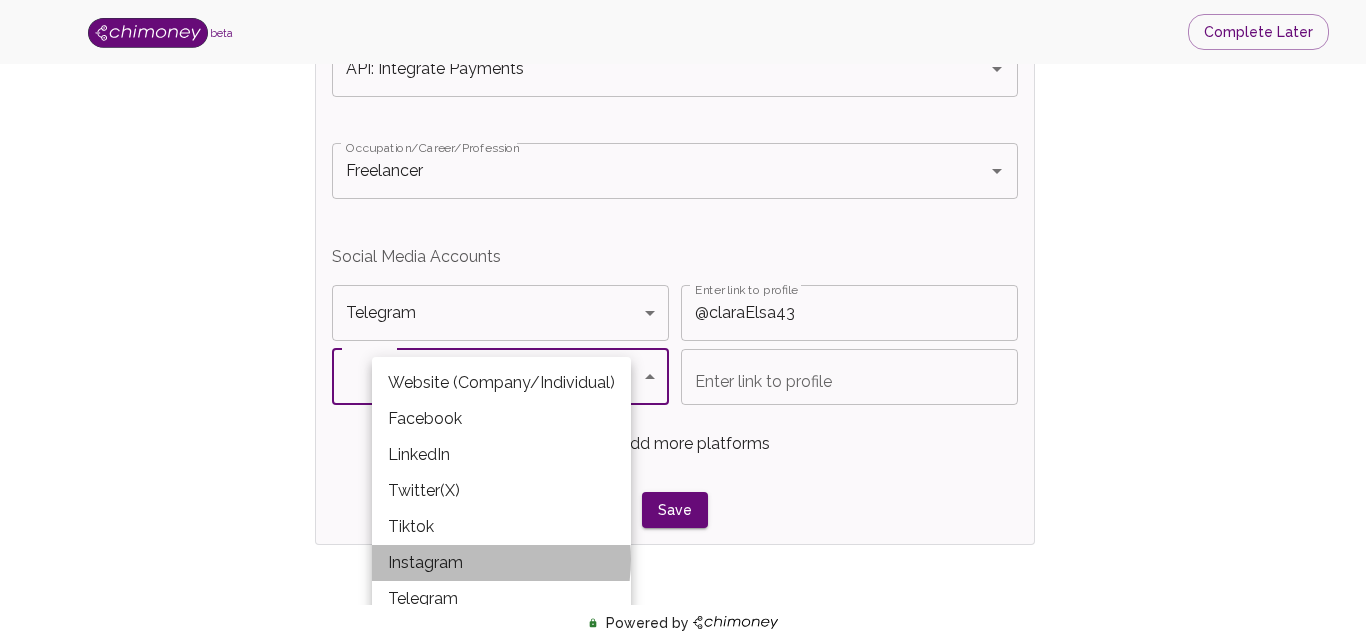 click on "Instagram" at bounding box center [501, 563] 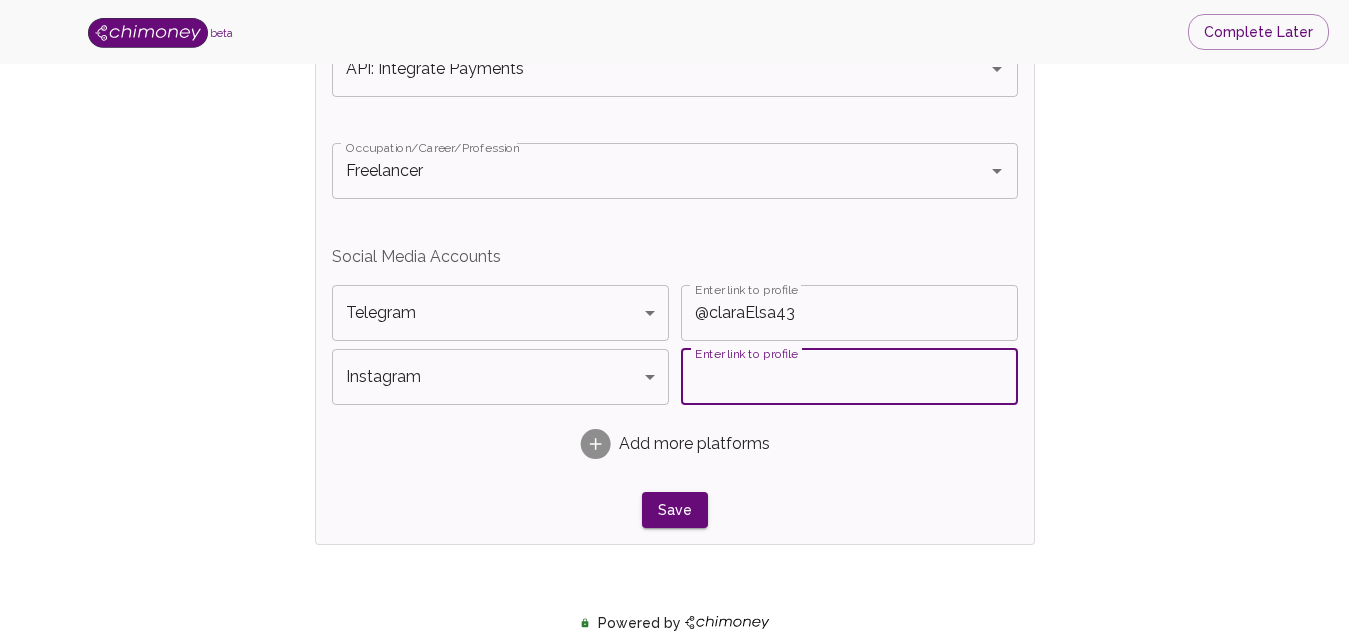 click on "Enter link to profile" at bounding box center [849, 377] 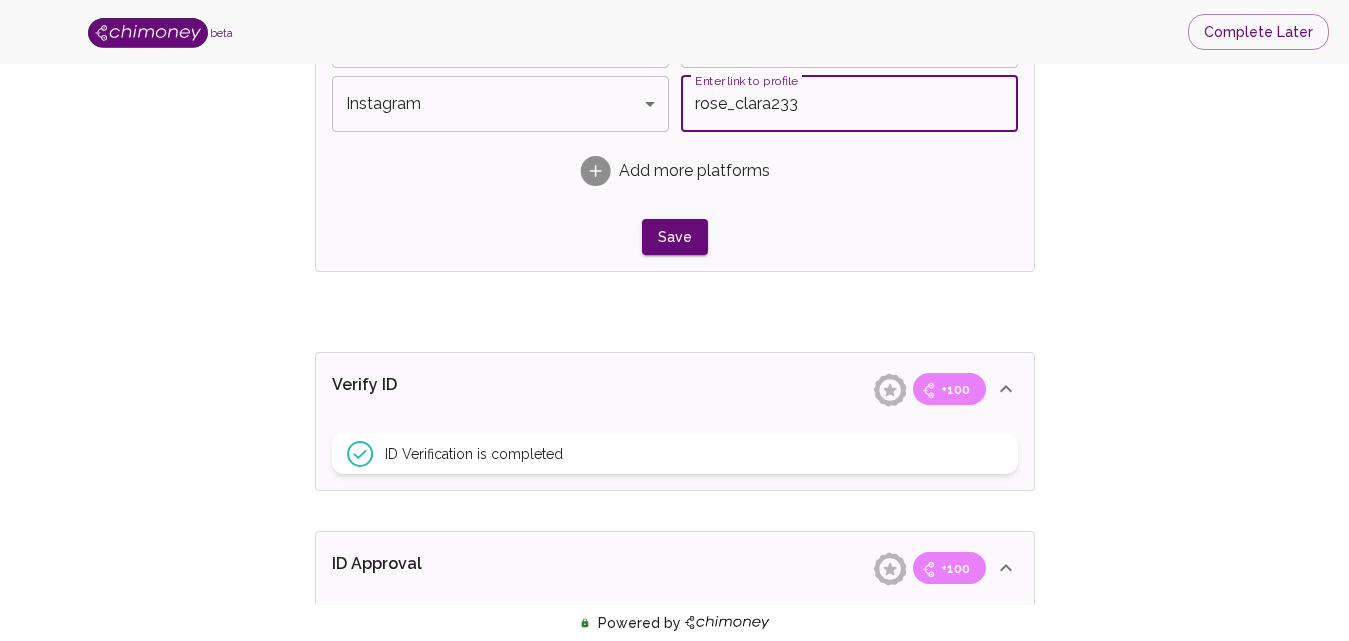 scroll, scrollTop: 1690, scrollLeft: 0, axis: vertical 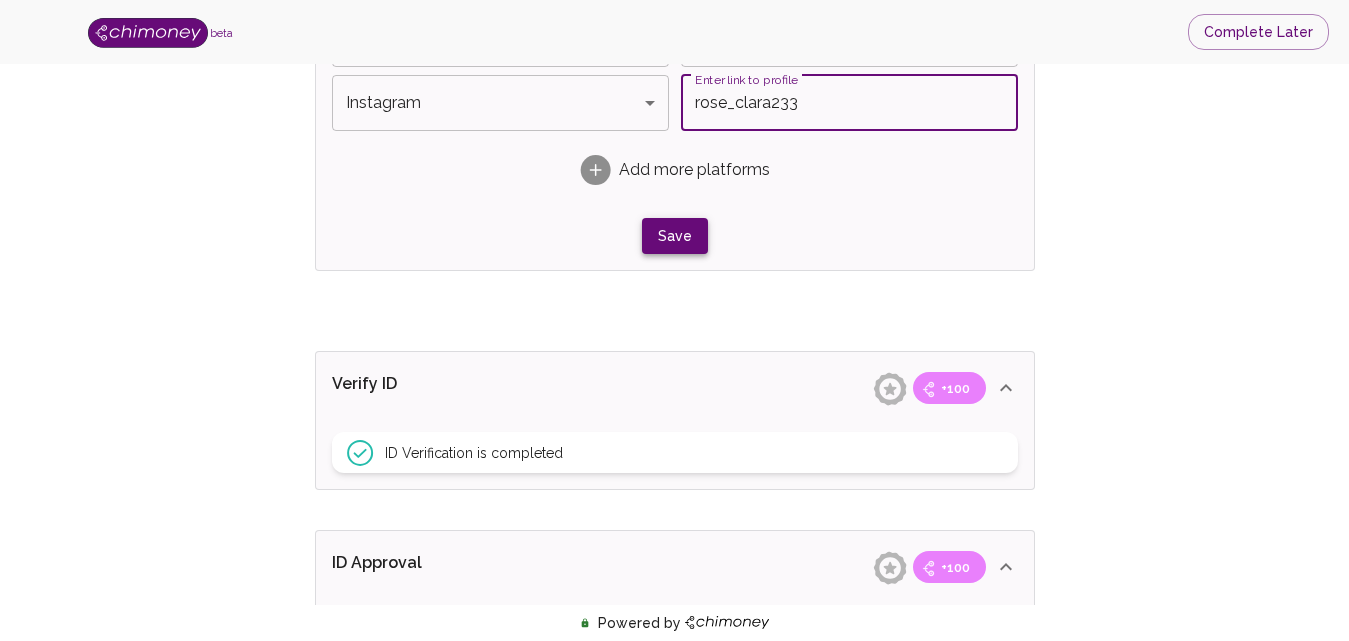 type on "rose_clara233" 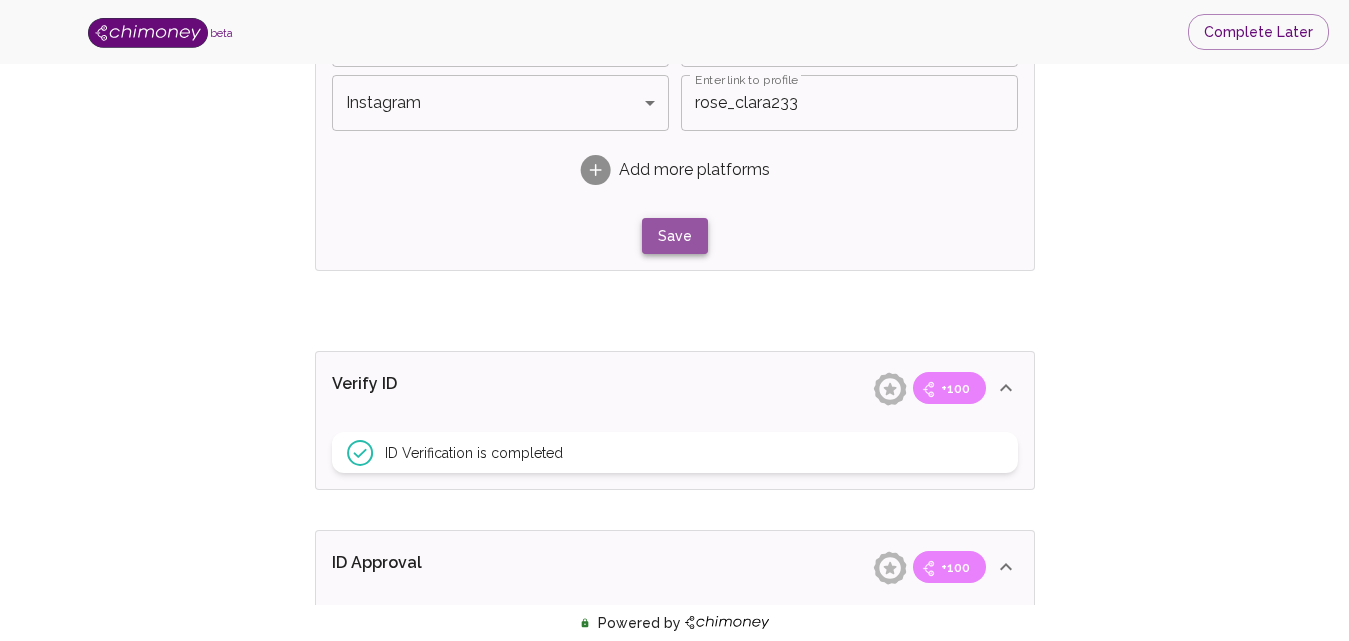 click on "Save" at bounding box center [675, 236] 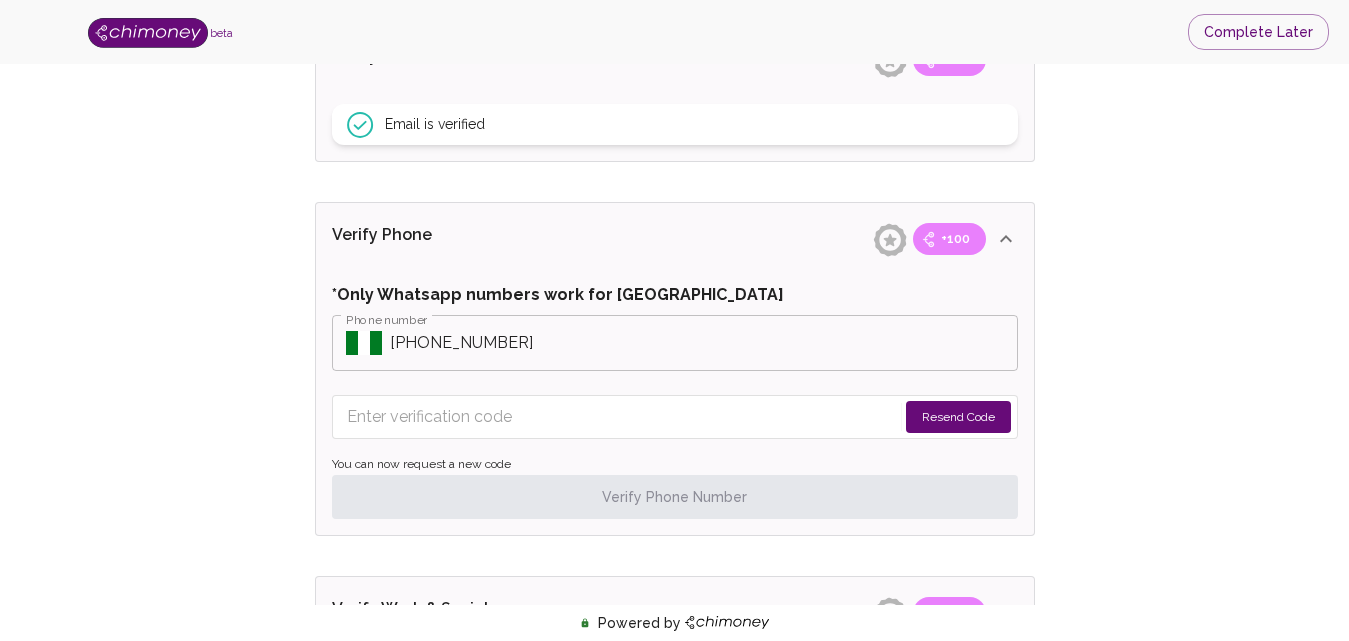 scroll, scrollTop: 797, scrollLeft: 0, axis: vertical 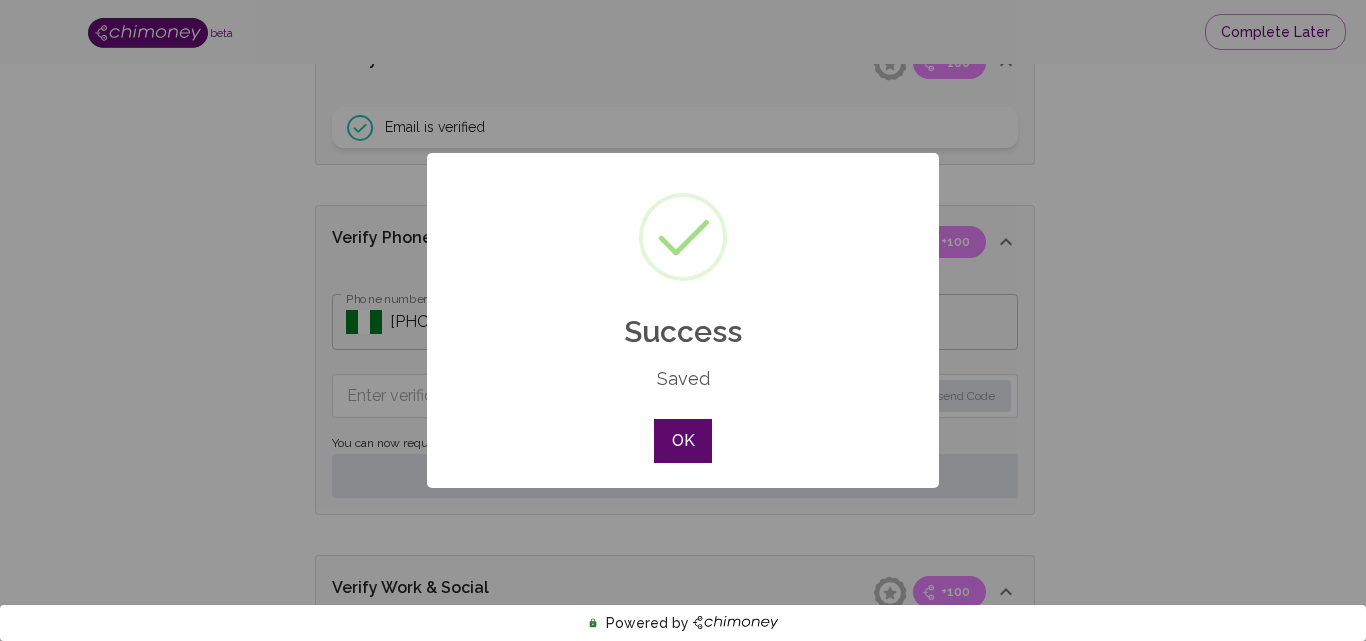 click on "OK" at bounding box center (683, 441) 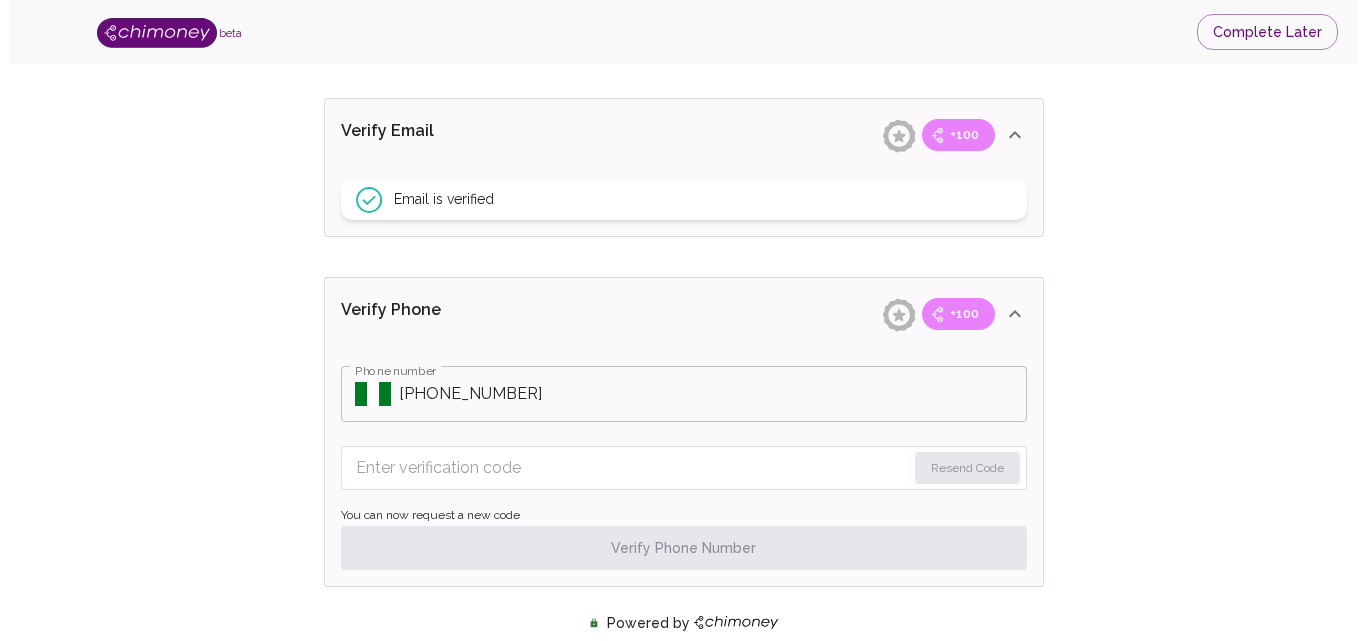 scroll, scrollTop: 724, scrollLeft: 0, axis: vertical 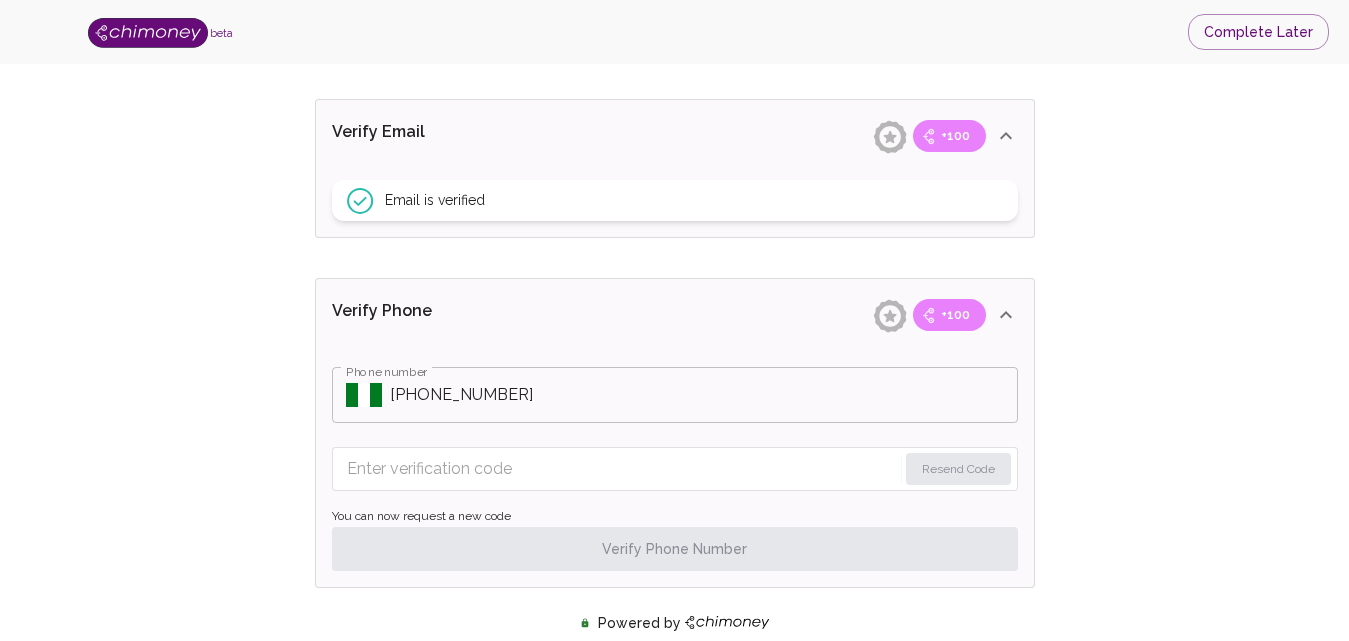 click at bounding box center [622, 469] 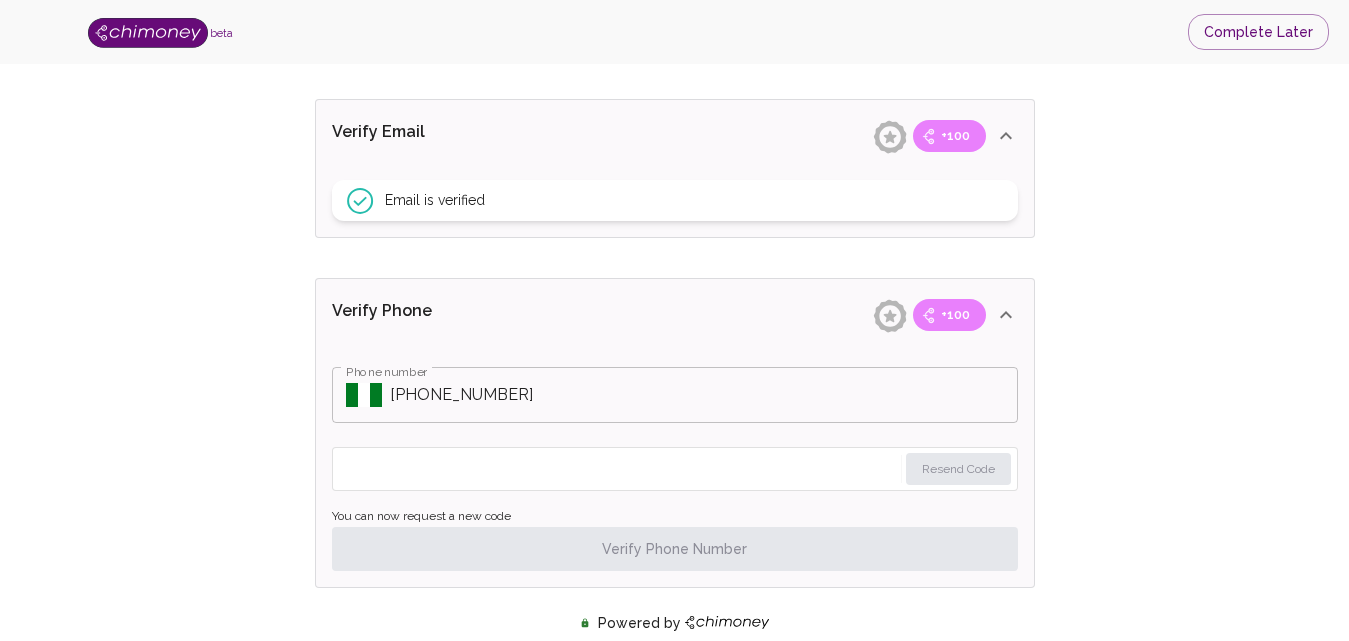 type 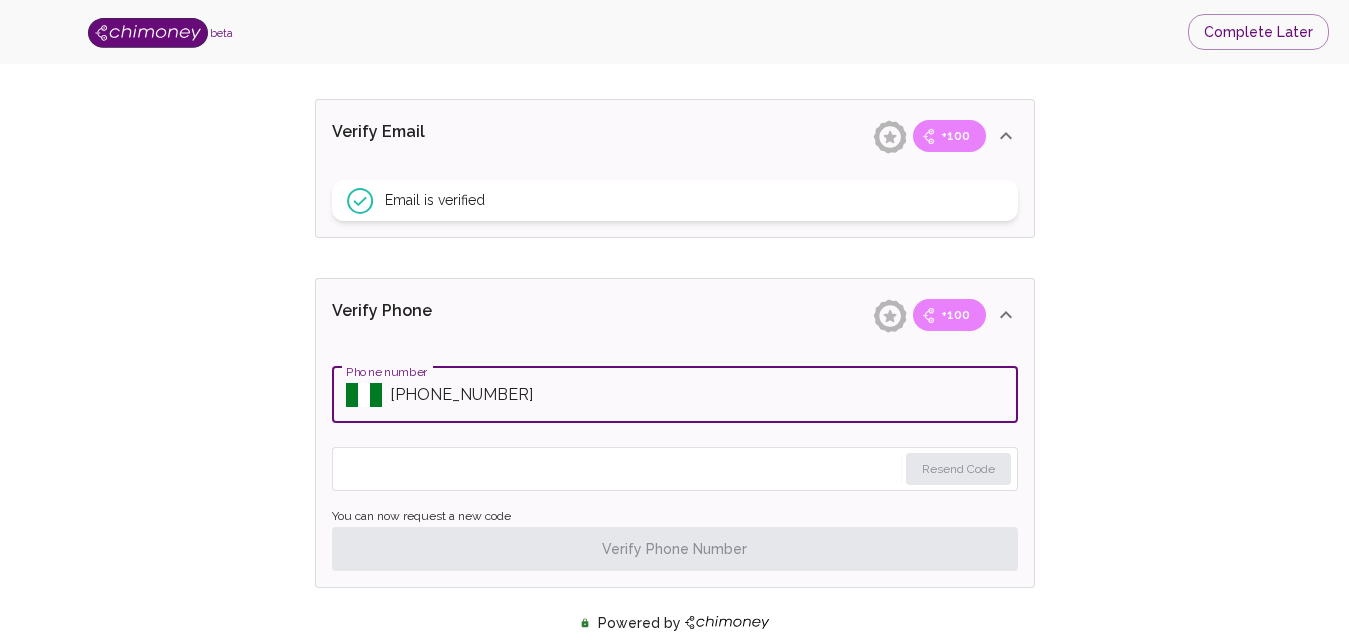 click on "Phone number" at bounding box center [704, 395] 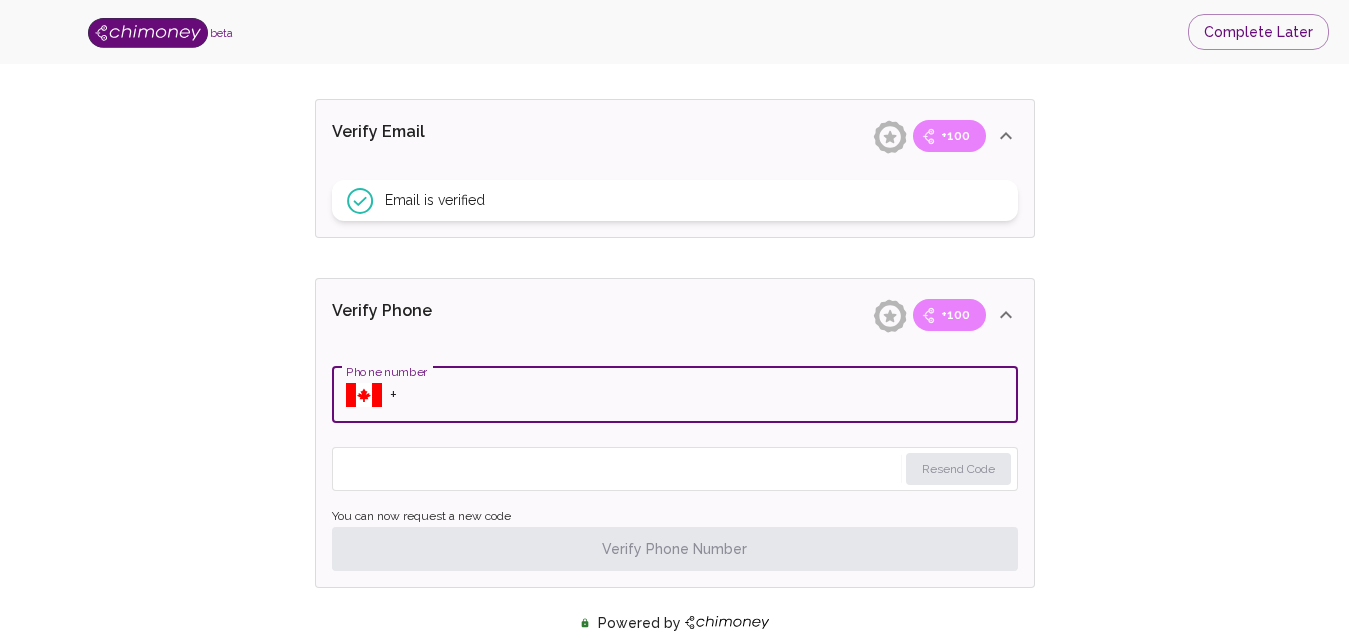 type on "+" 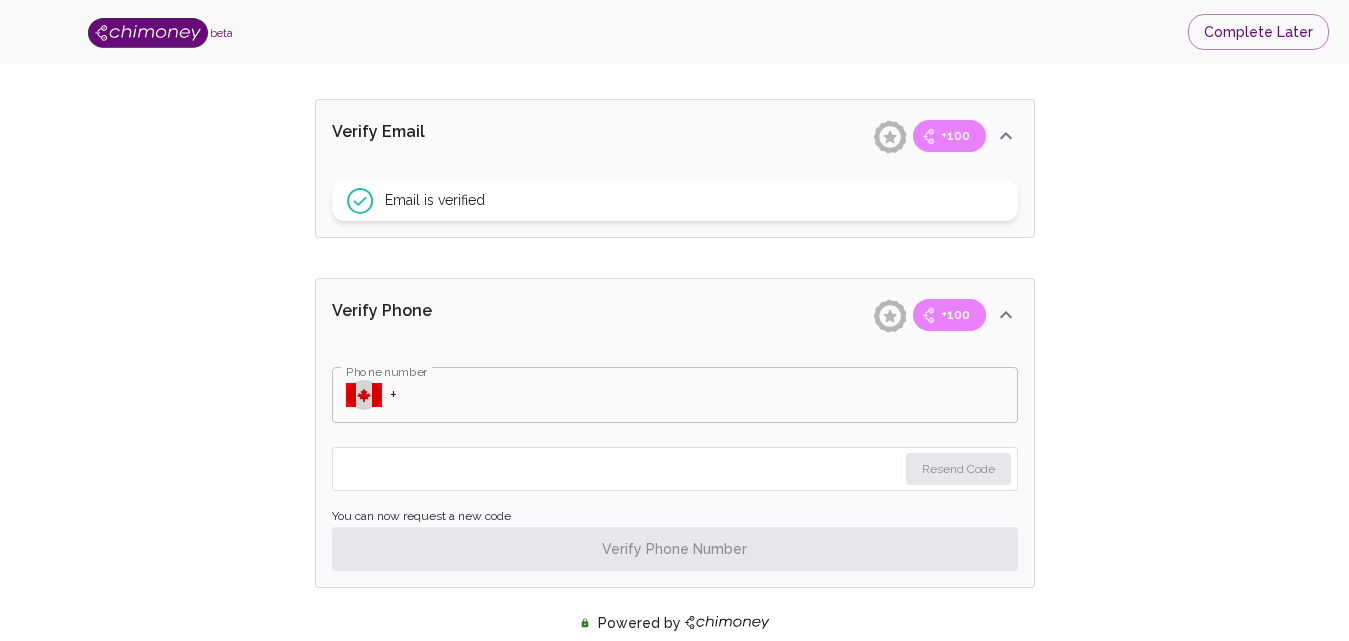 click 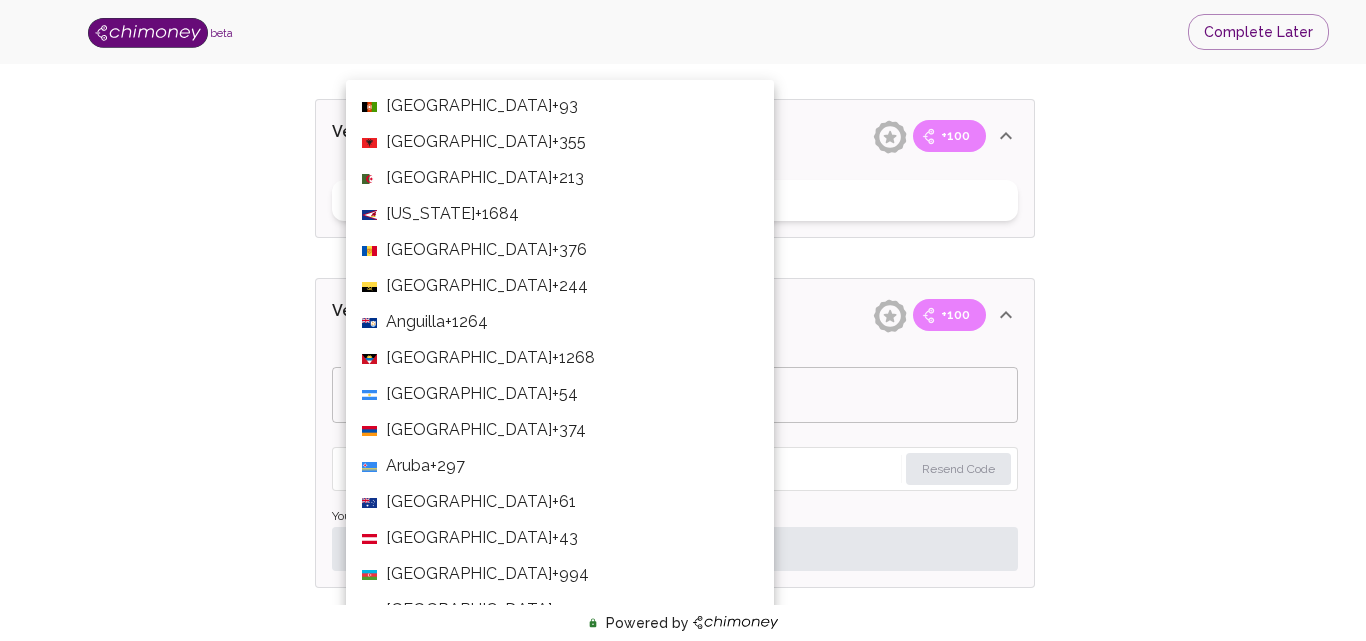 scroll, scrollTop: 7782, scrollLeft: 0, axis: vertical 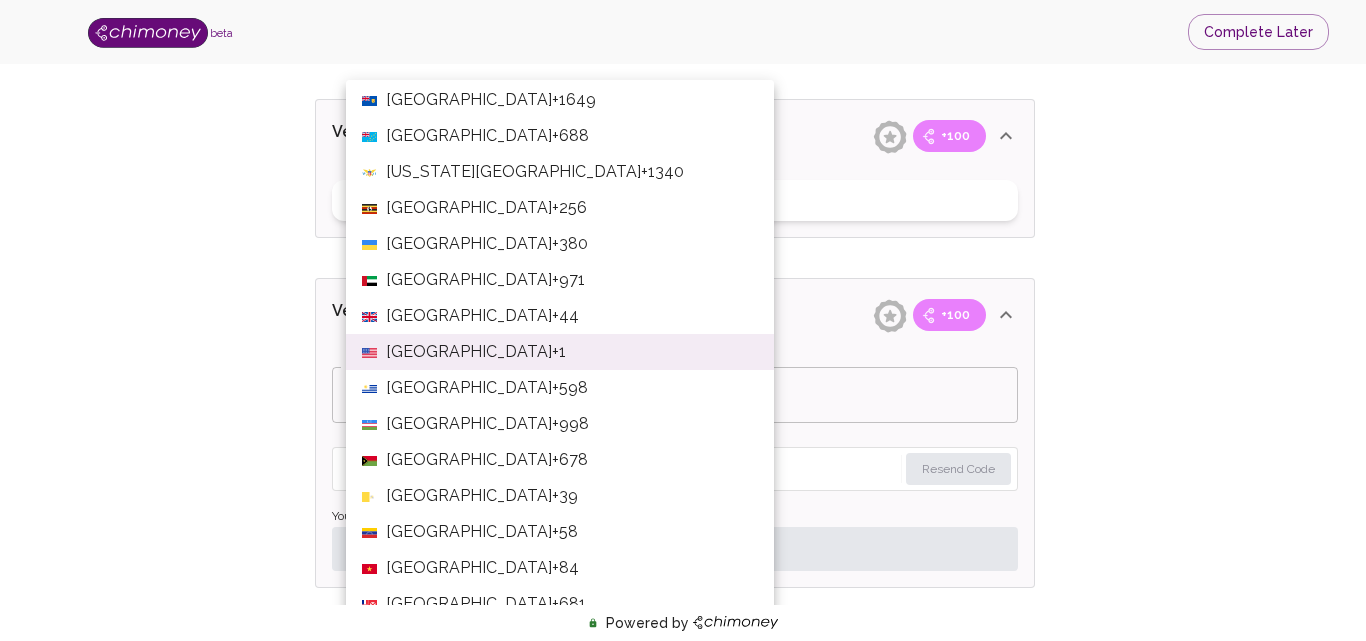 type 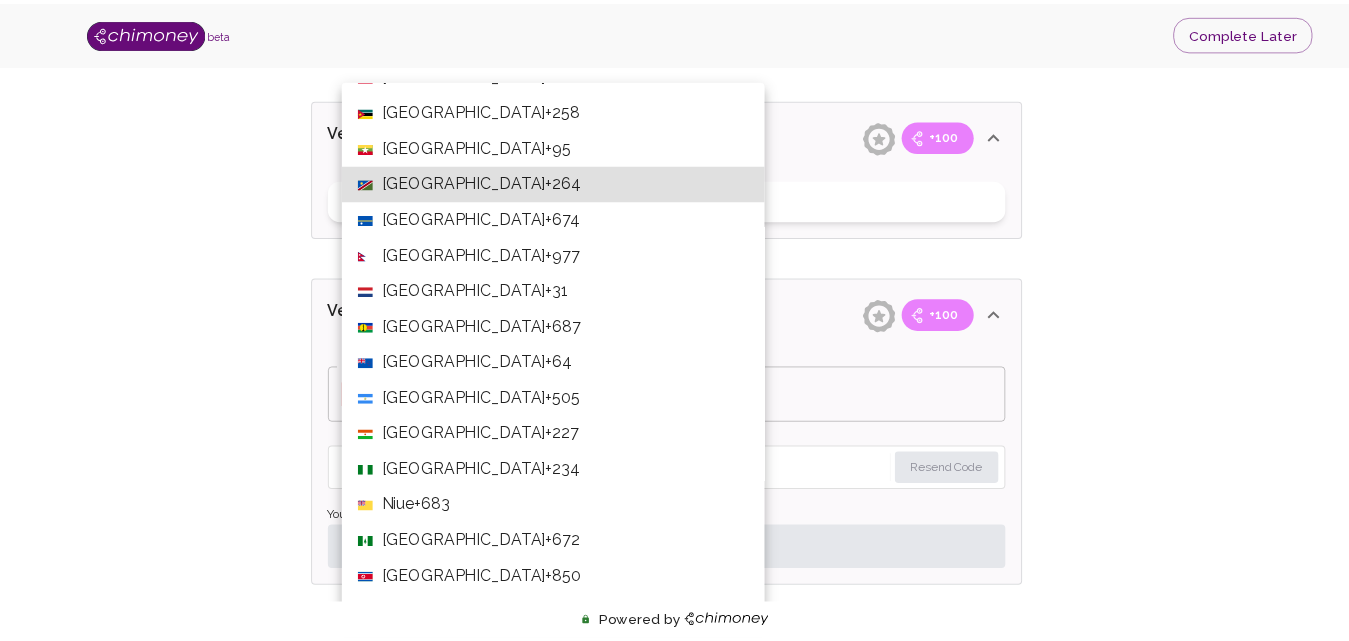 scroll, scrollTop: 5000, scrollLeft: 0, axis: vertical 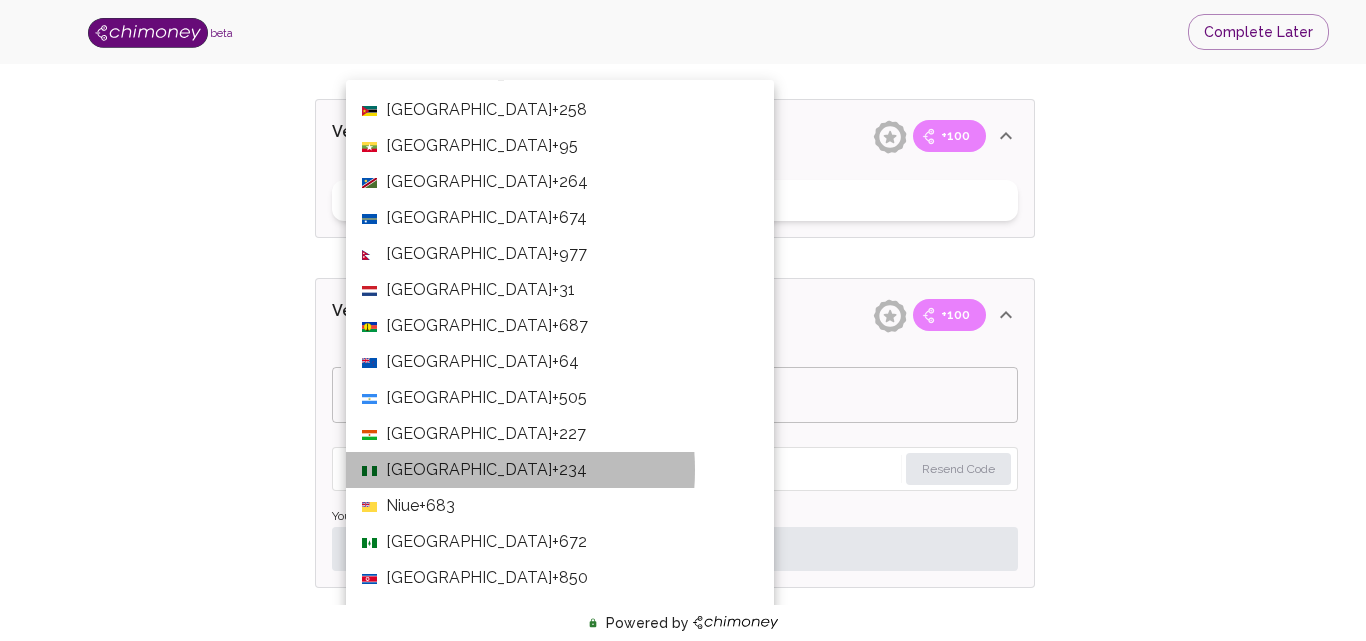 click on "+234" at bounding box center [569, 470] 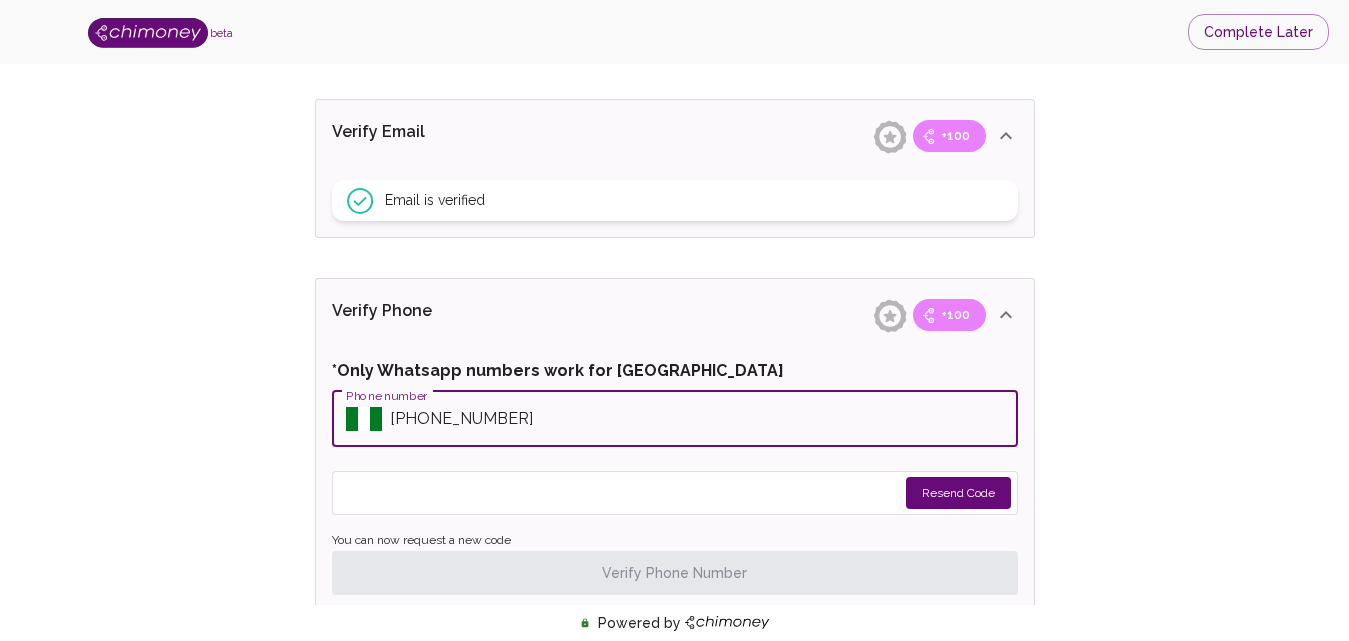 type on "+2348141210937" 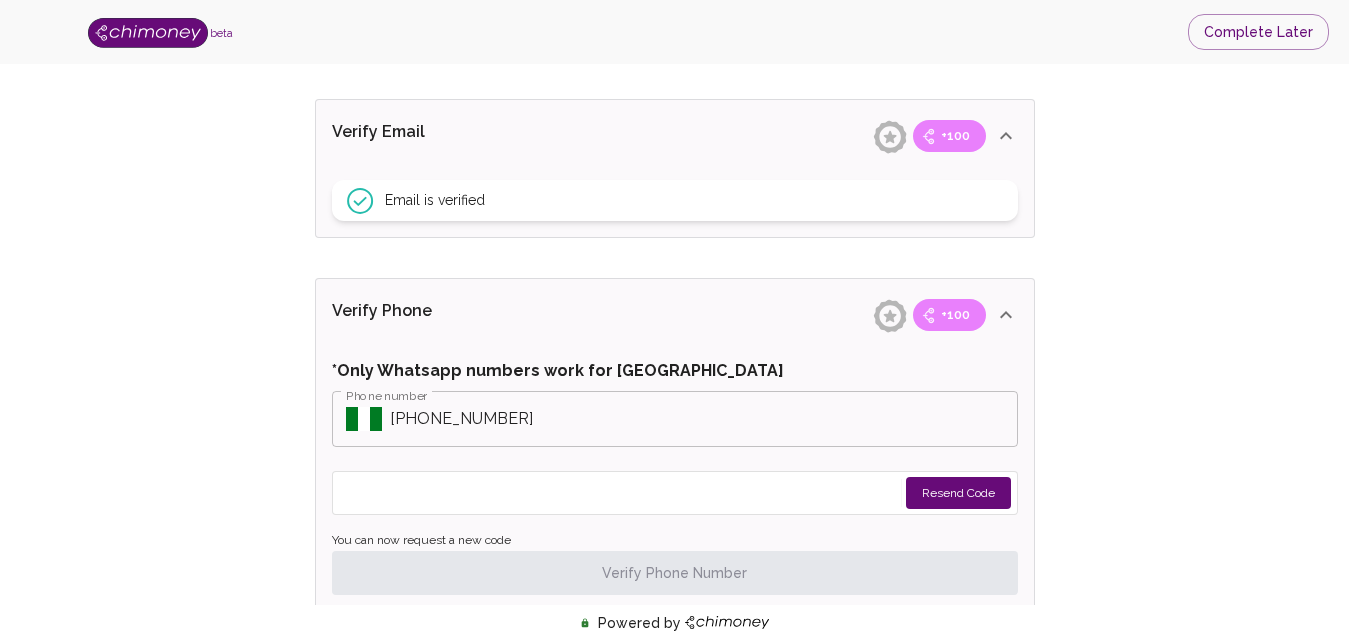 click on "Resend Code" at bounding box center (958, 493) 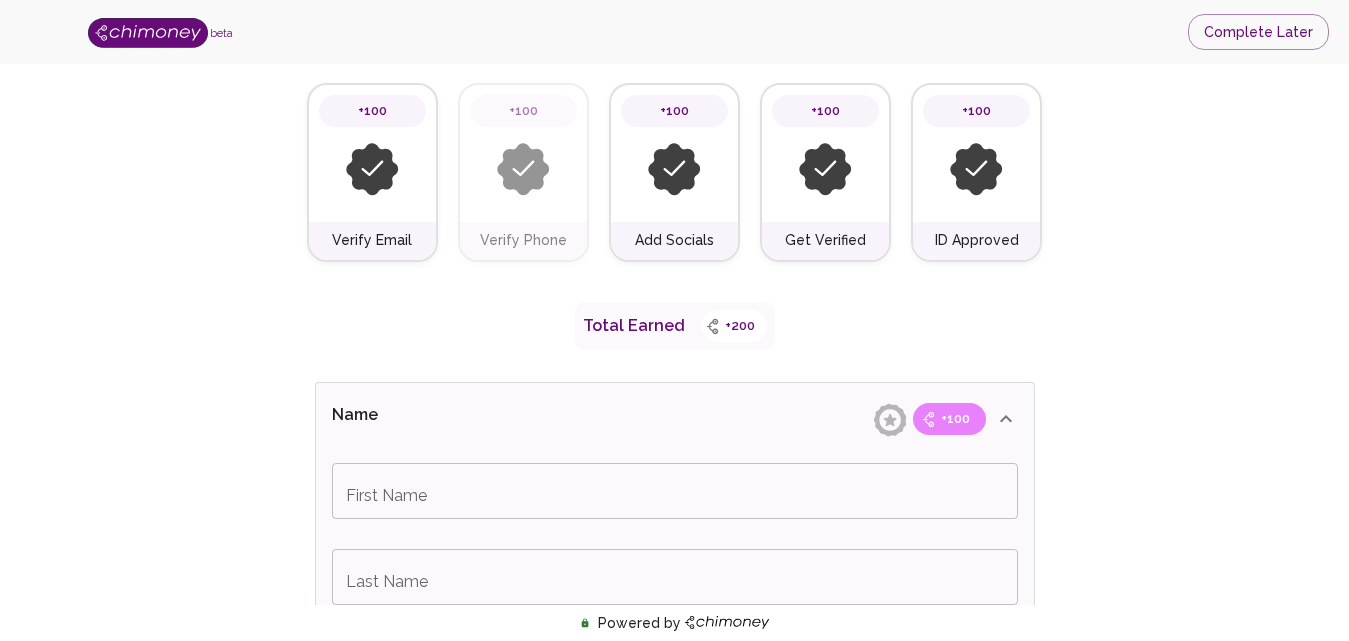scroll, scrollTop: 0, scrollLeft: 0, axis: both 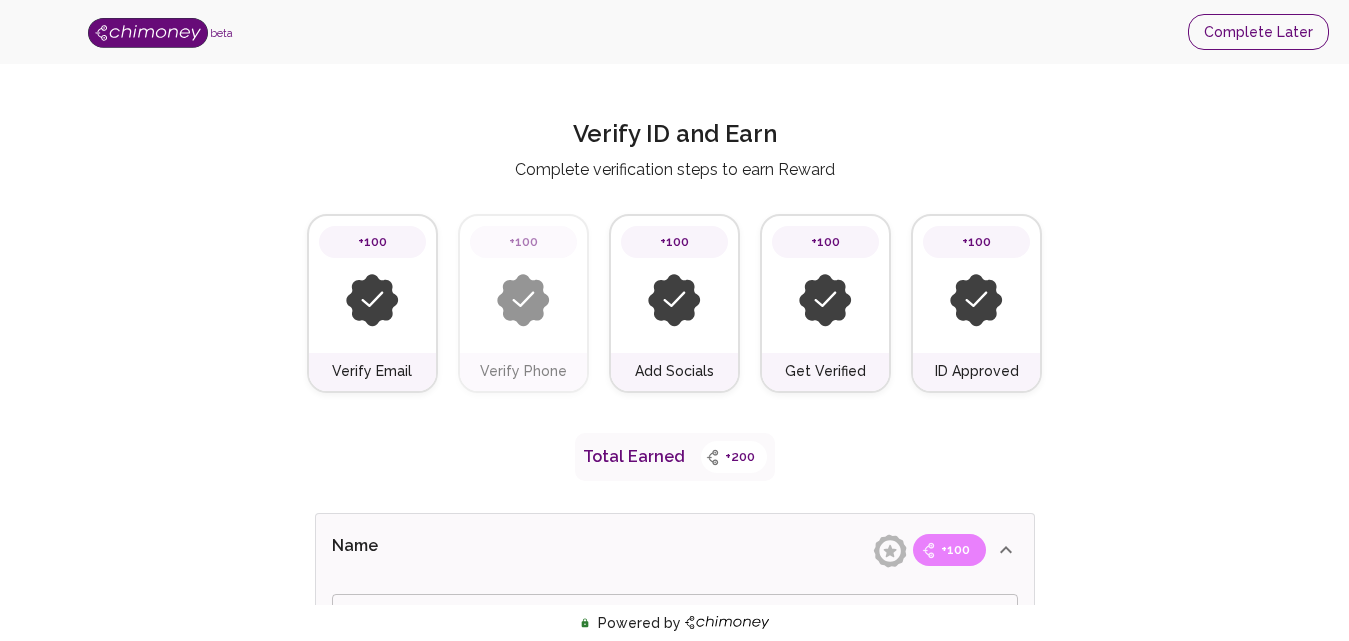 click on "Complete Later" at bounding box center [1258, 32] 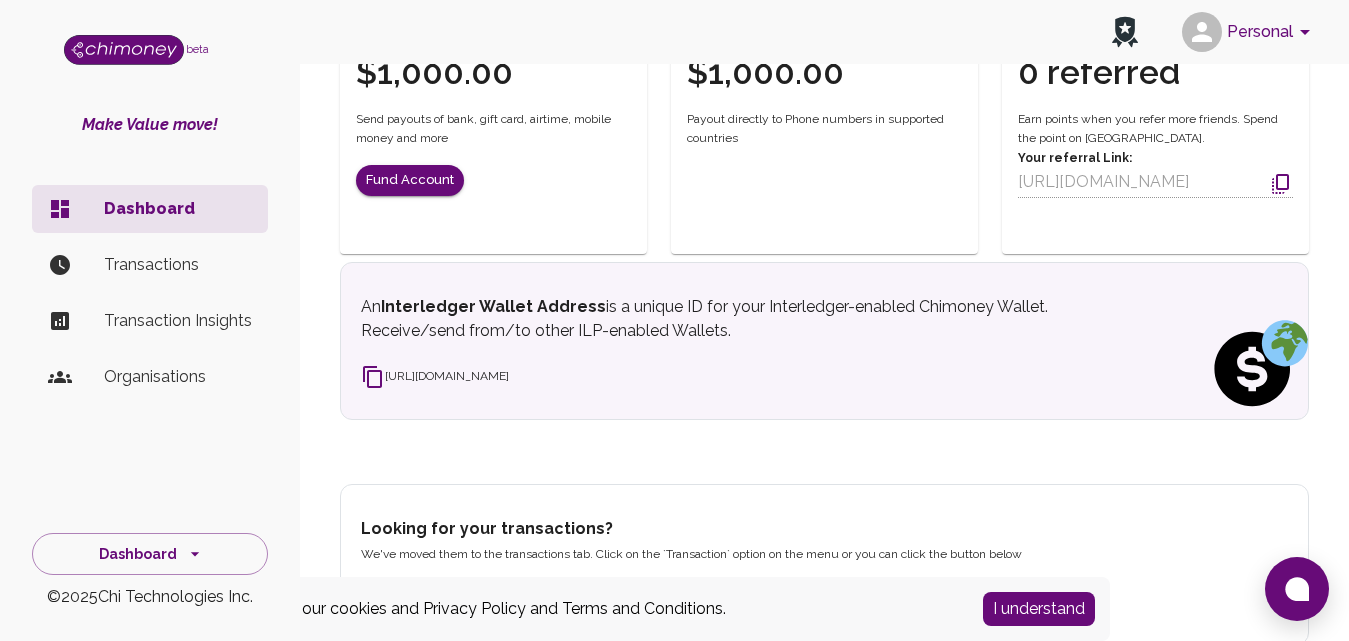 scroll, scrollTop: 713, scrollLeft: 0, axis: vertical 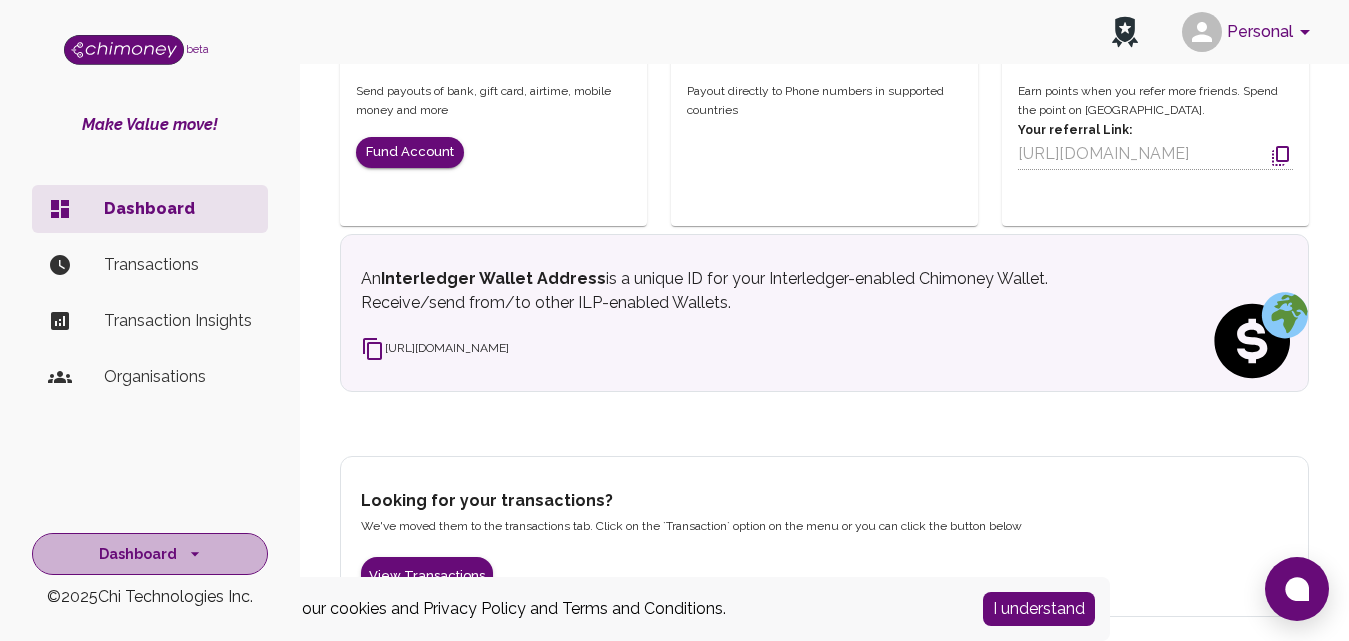 click on "Dashboard" at bounding box center (150, 554) 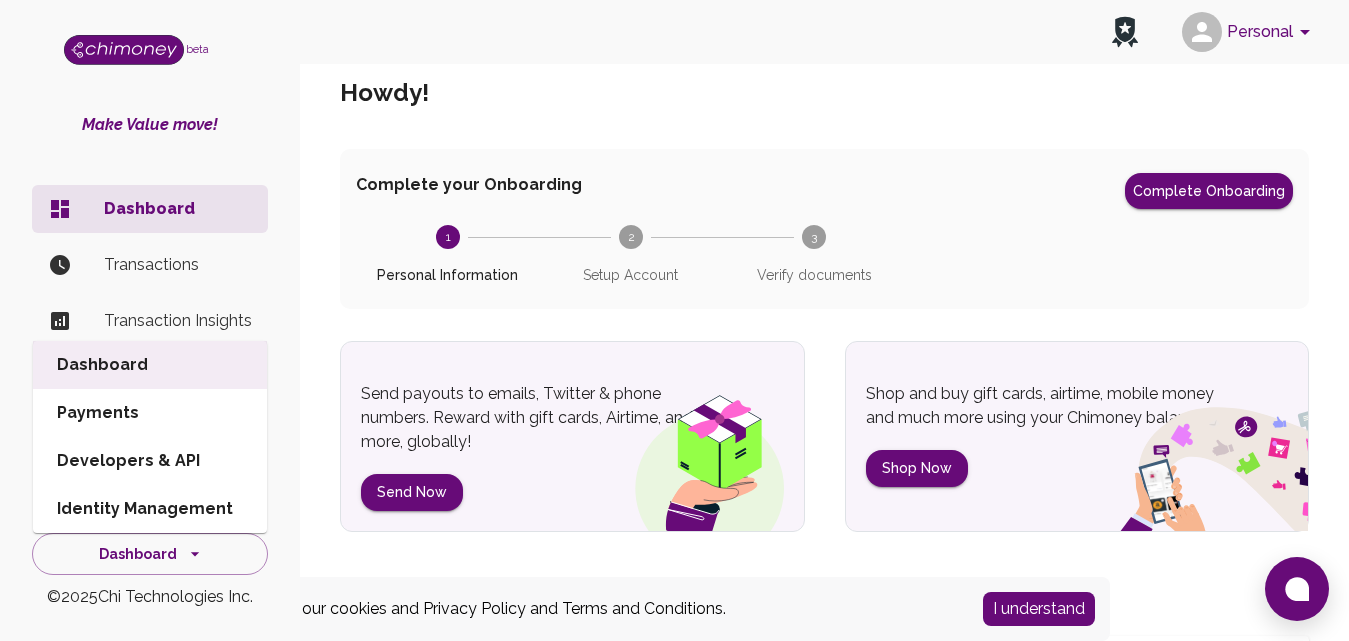 scroll, scrollTop: 0, scrollLeft: 0, axis: both 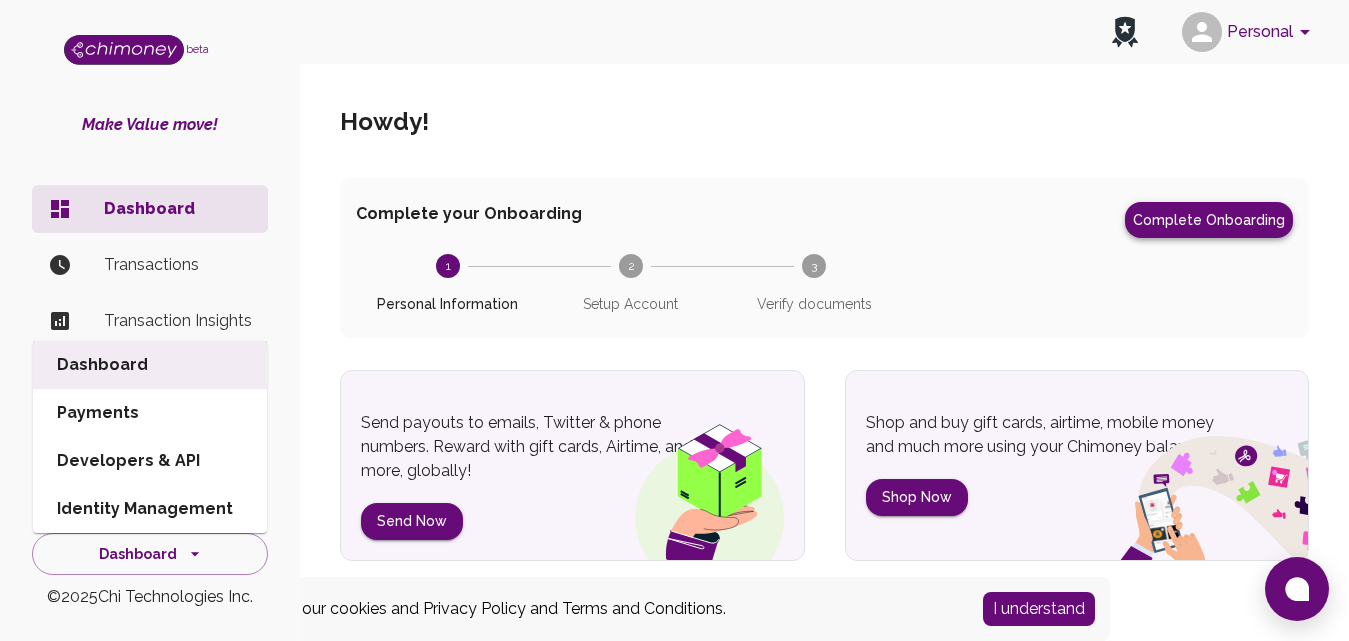 click on "Complete Onboarding" at bounding box center (1209, 220) 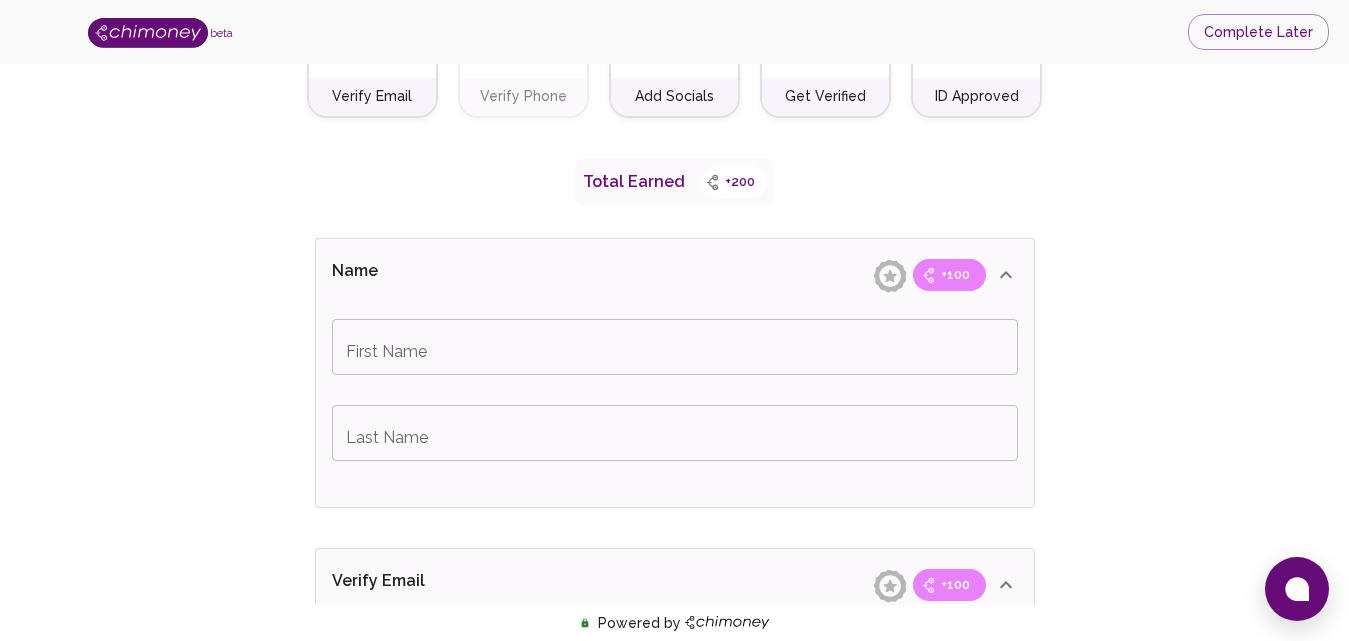 scroll, scrollTop: 276, scrollLeft: 0, axis: vertical 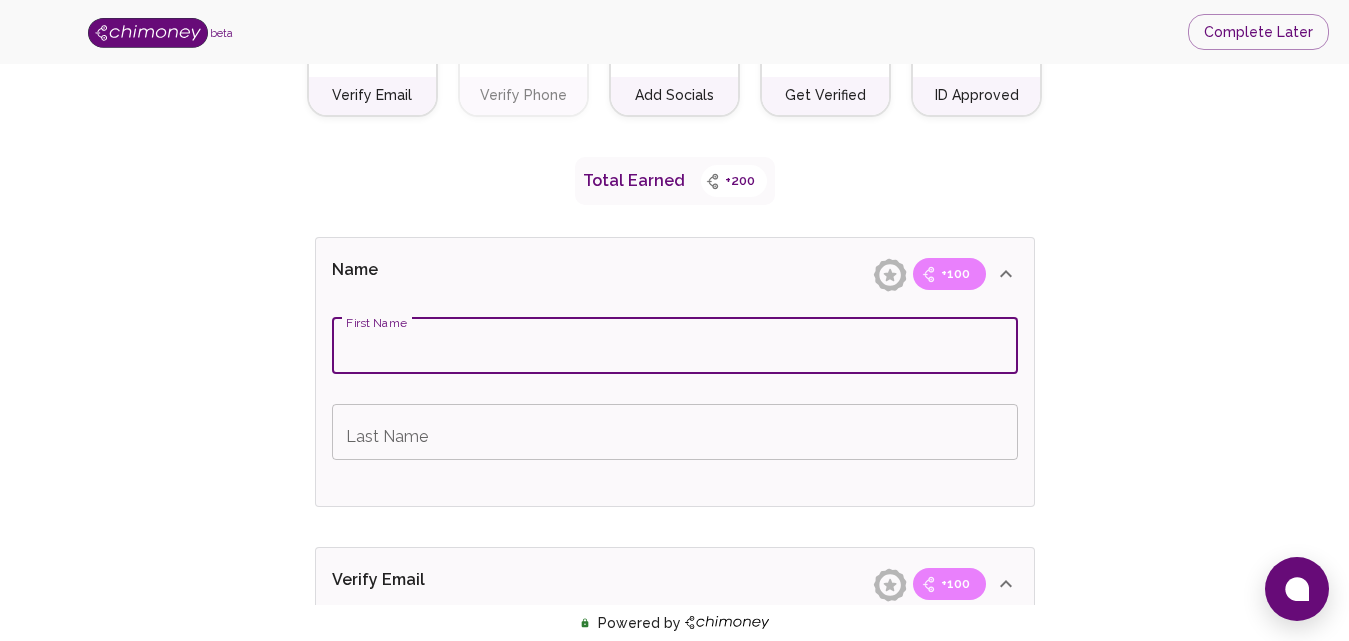 click on "First Name" at bounding box center (675, 346) 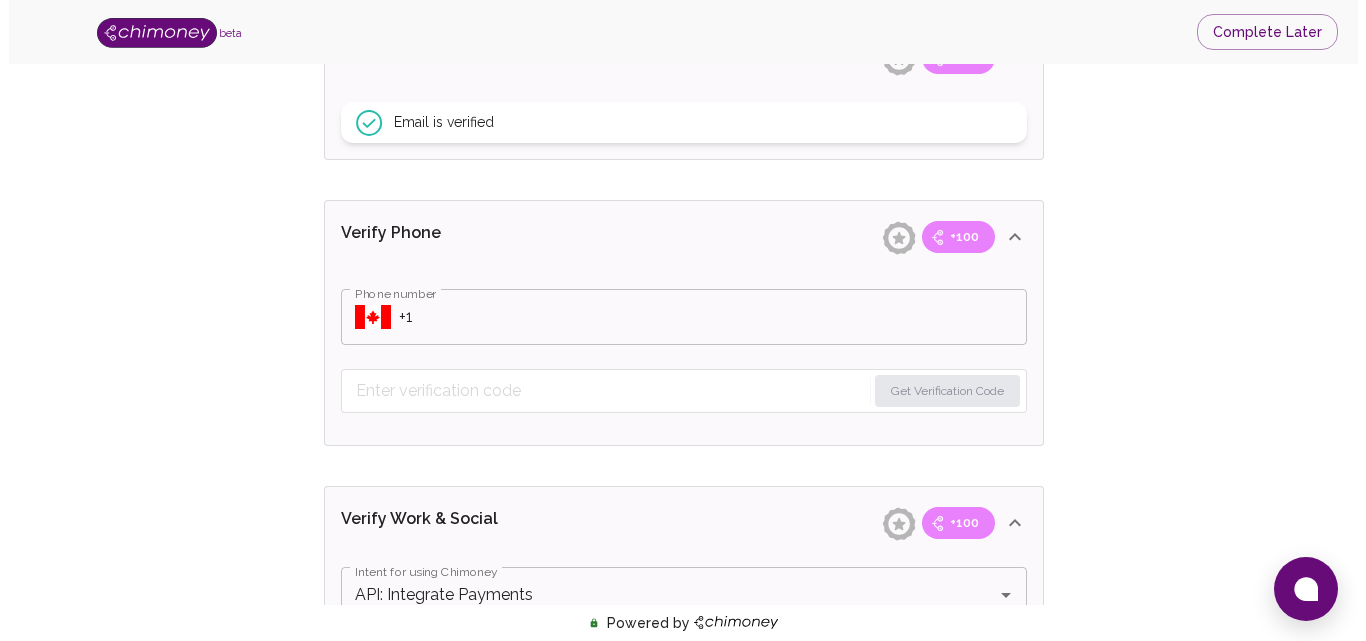 scroll, scrollTop: 800, scrollLeft: 0, axis: vertical 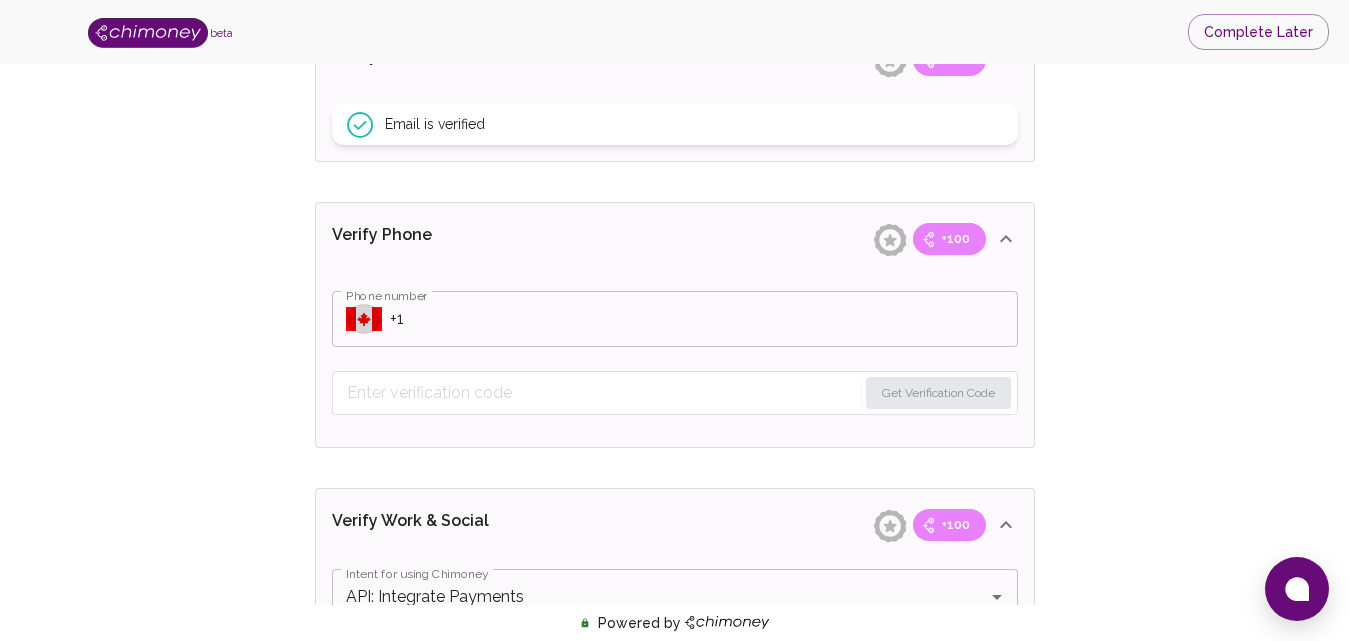 click 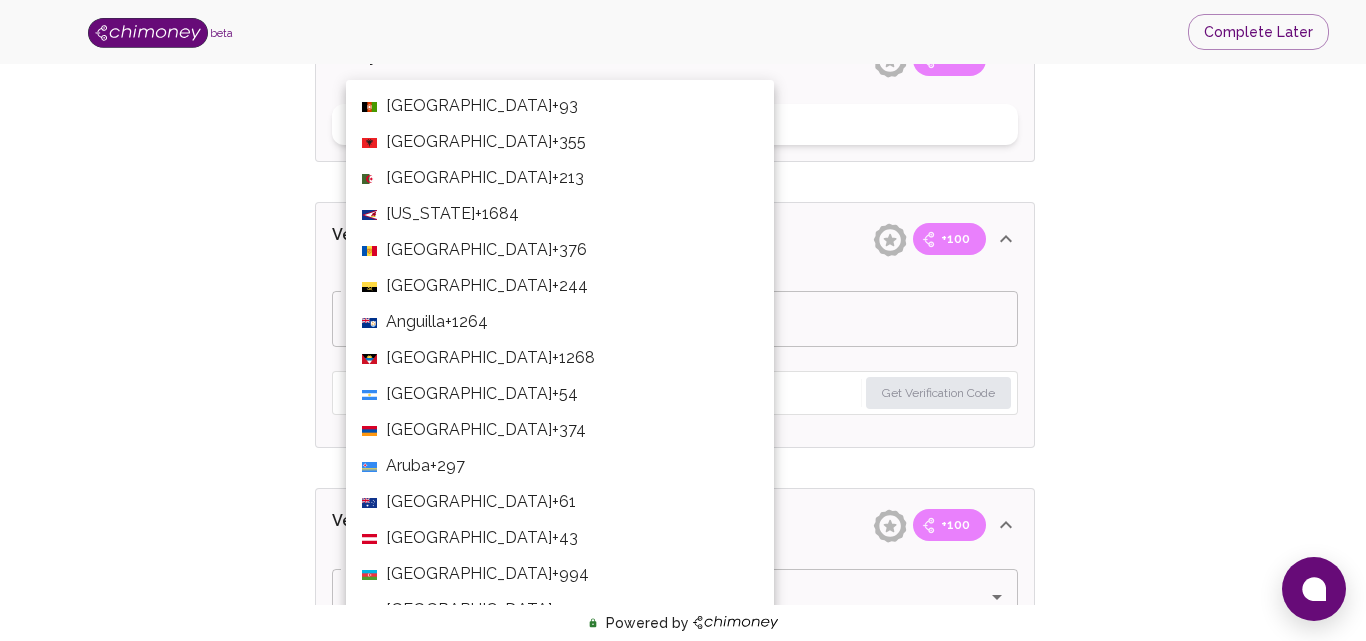 scroll, scrollTop: 7782, scrollLeft: 0, axis: vertical 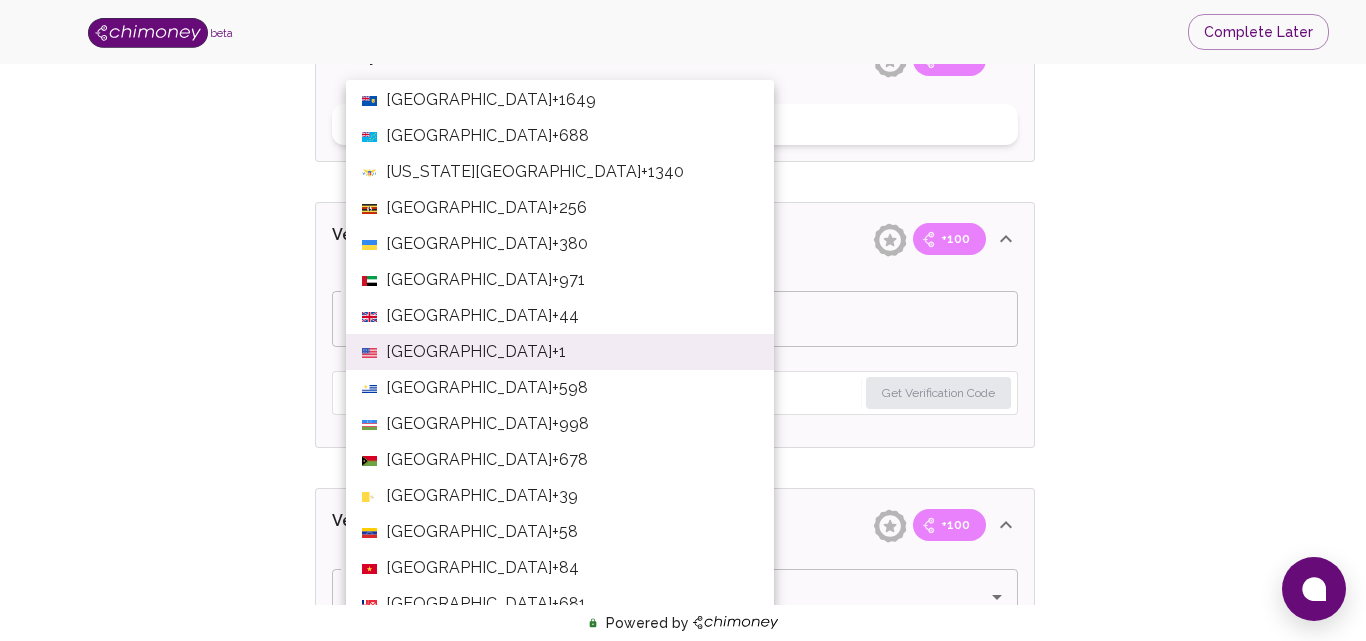 type 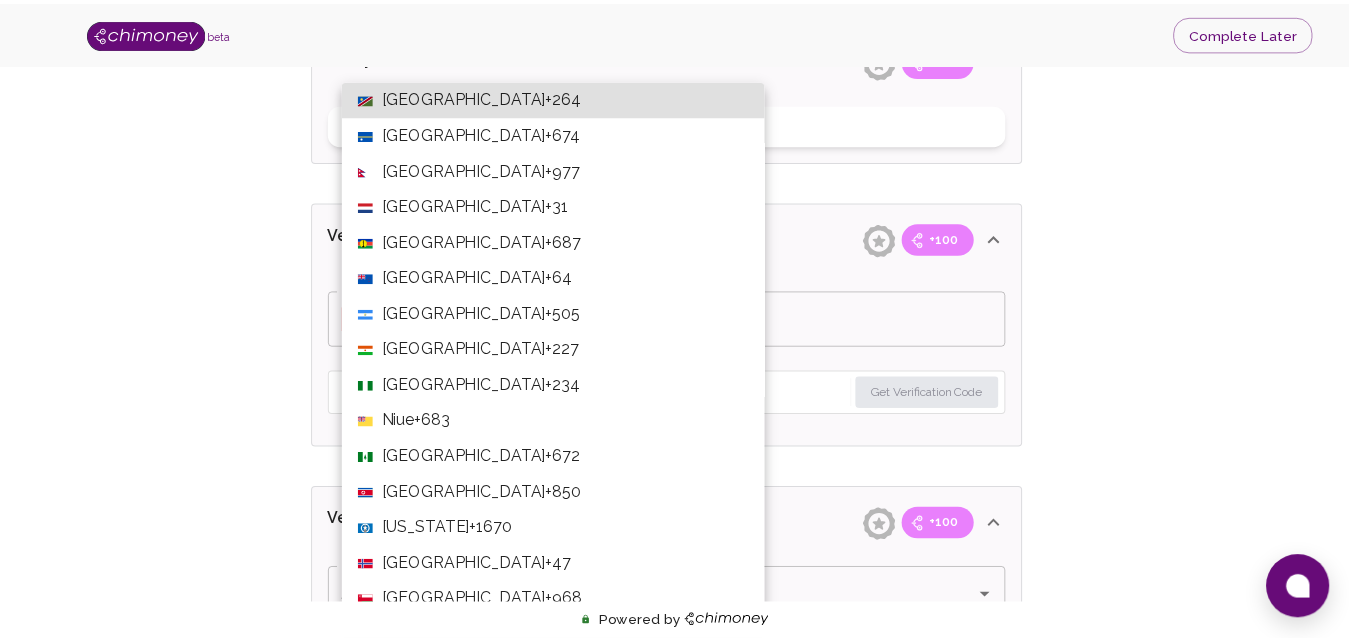 scroll, scrollTop: 5085, scrollLeft: 0, axis: vertical 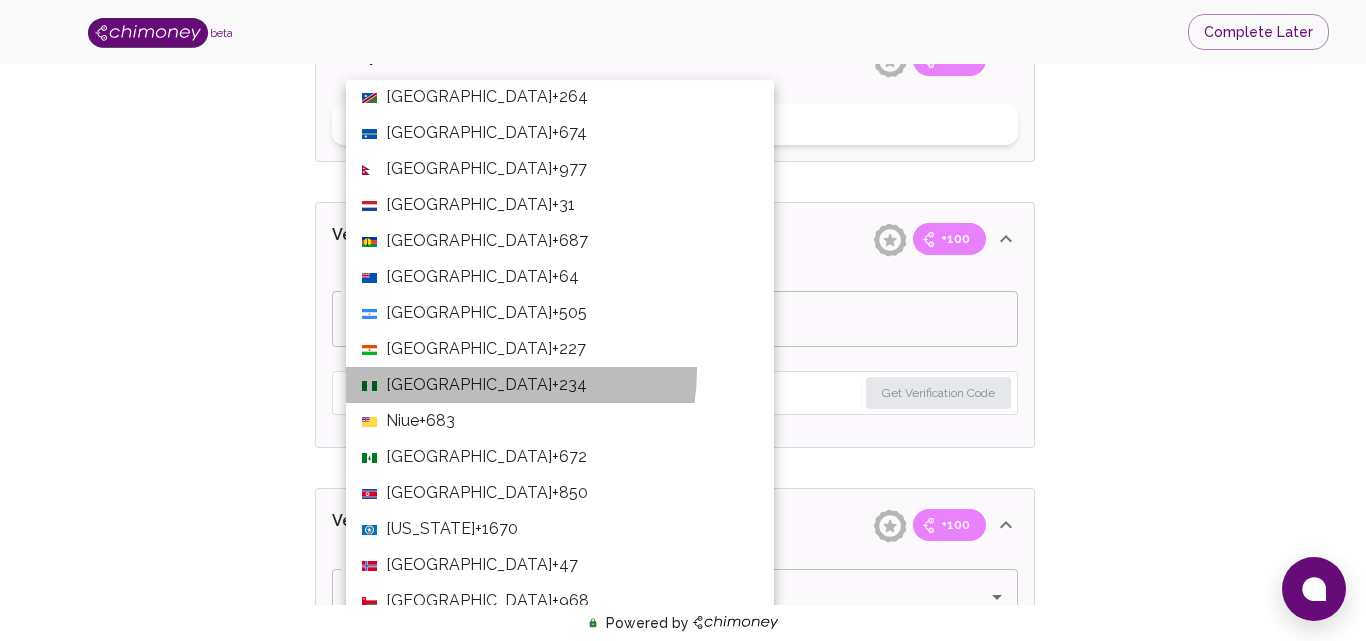 click on "Nigeria +234" at bounding box center (560, 385) 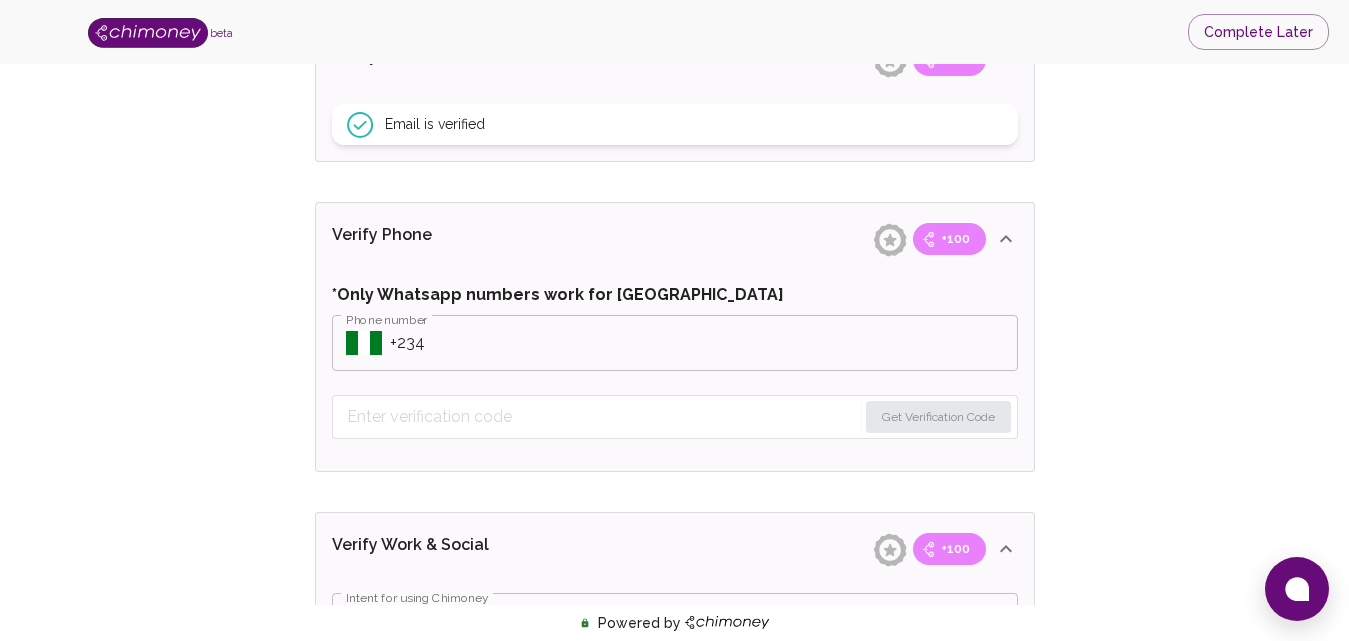 click on "Get Verification Code" at bounding box center [675, 417] 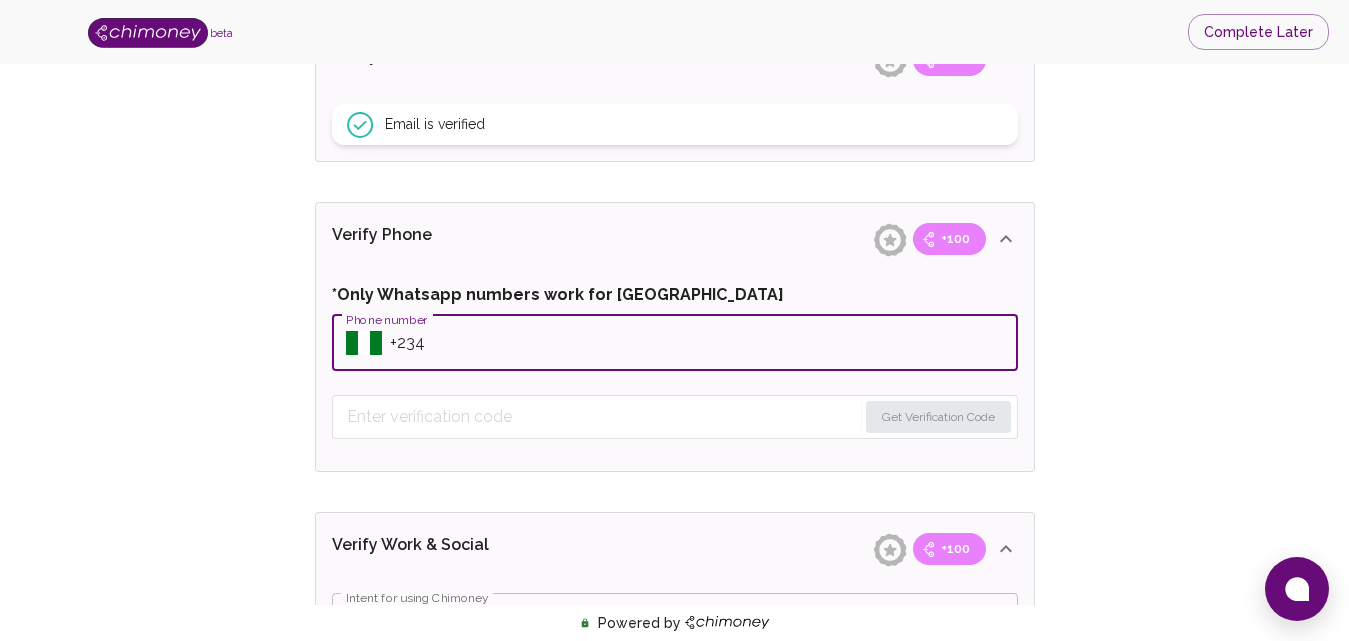 click on "Phone number" at bounding box center [704, 343] 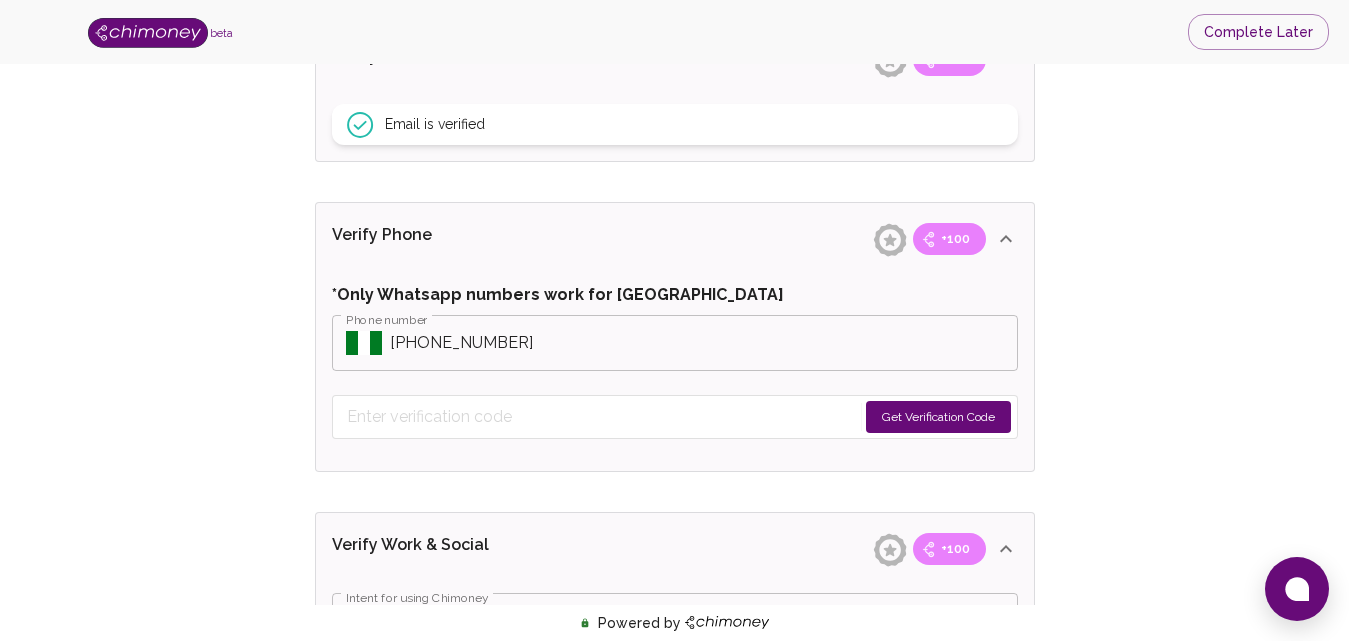 click on "Get Verification Code" at bounding box center (938, 417) 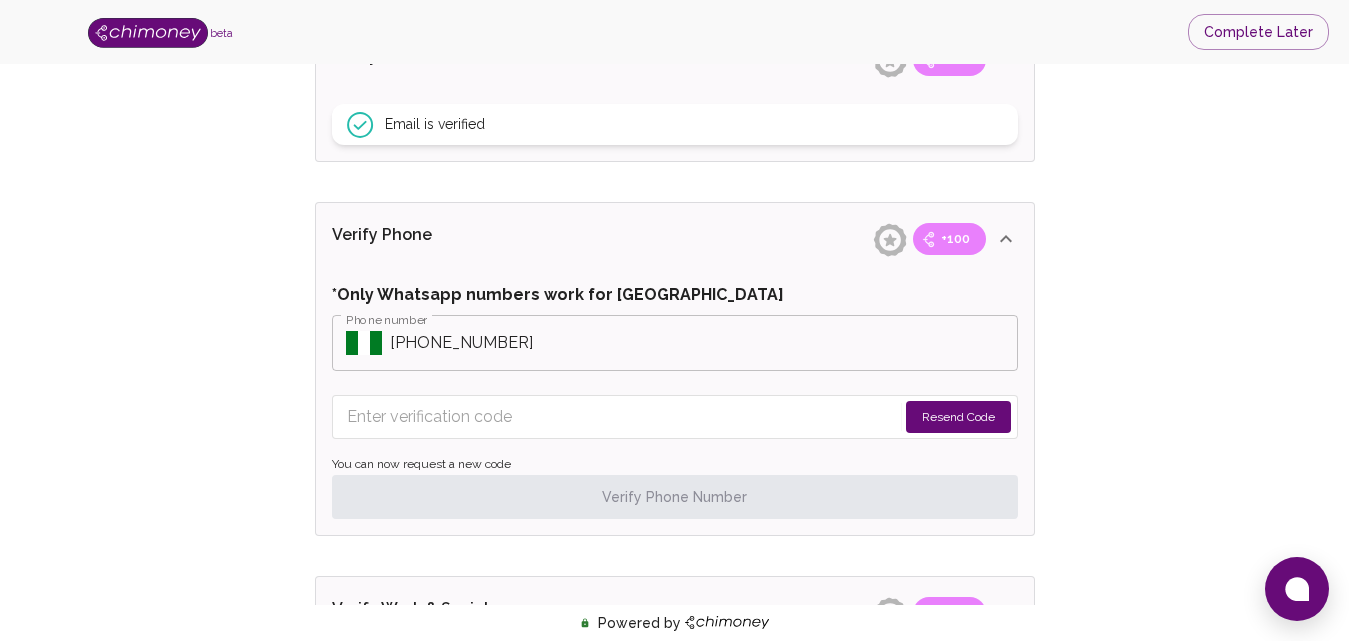 click at bounding box center [622, 417] 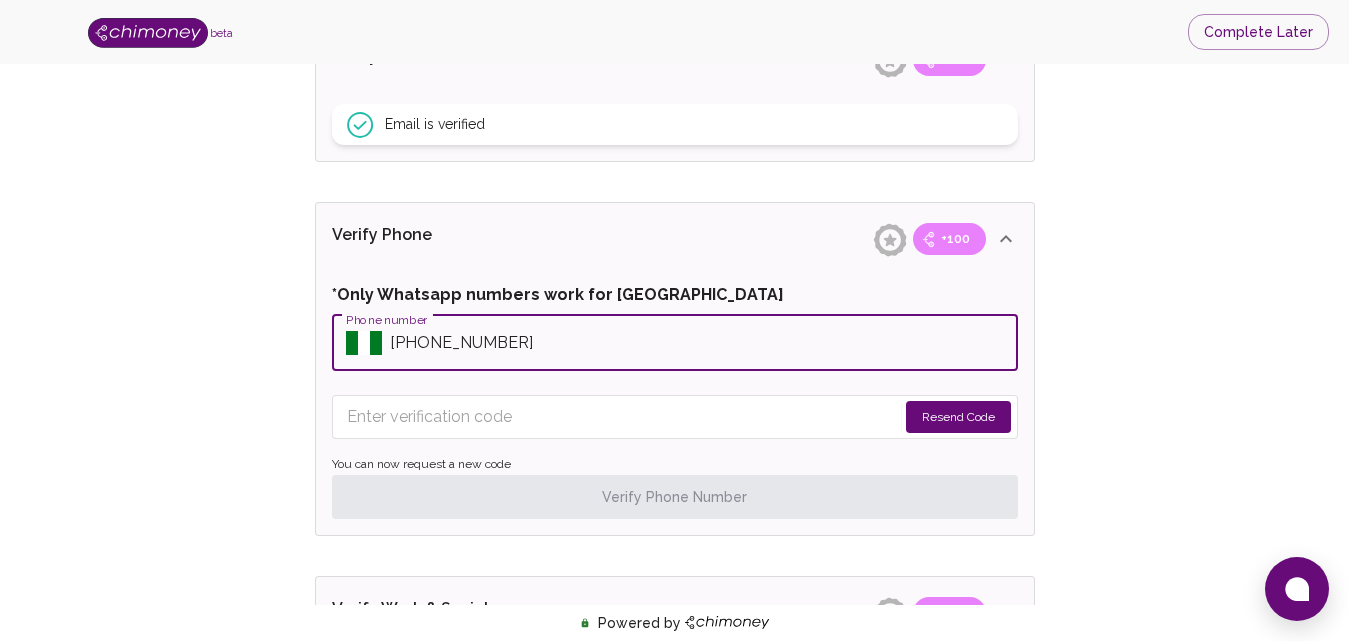 click on "Phone number" at bounding box center (704, 343) 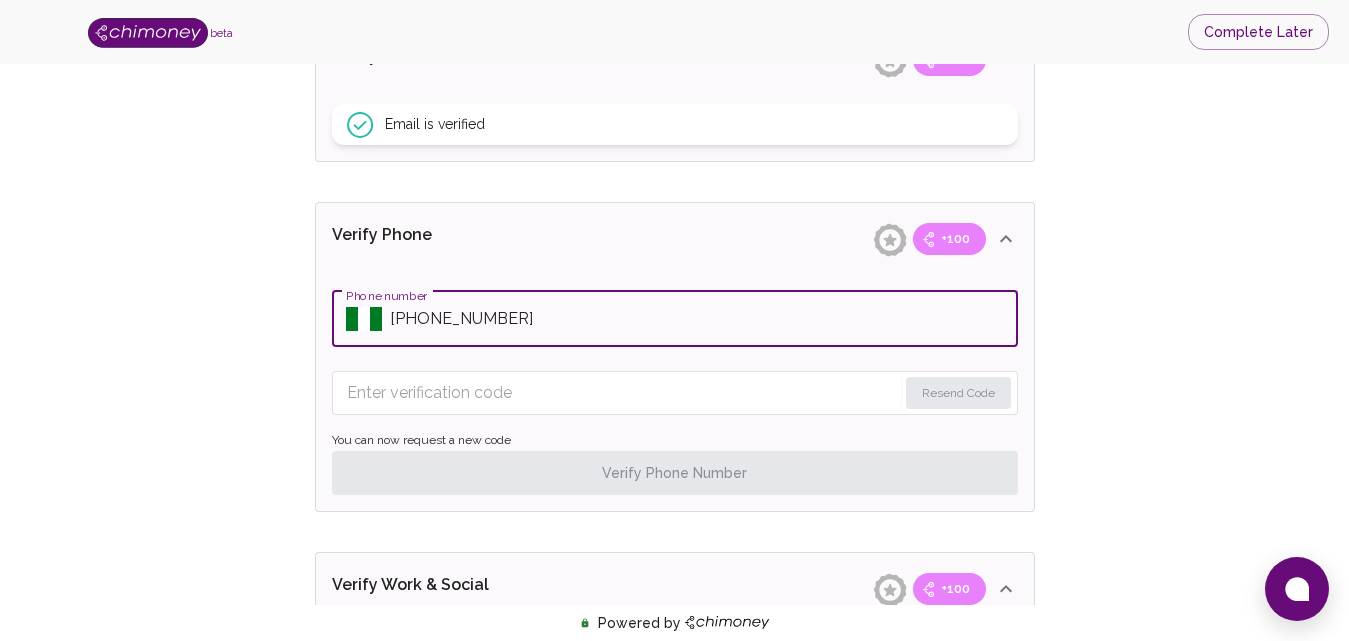 type on "+2348141210937" 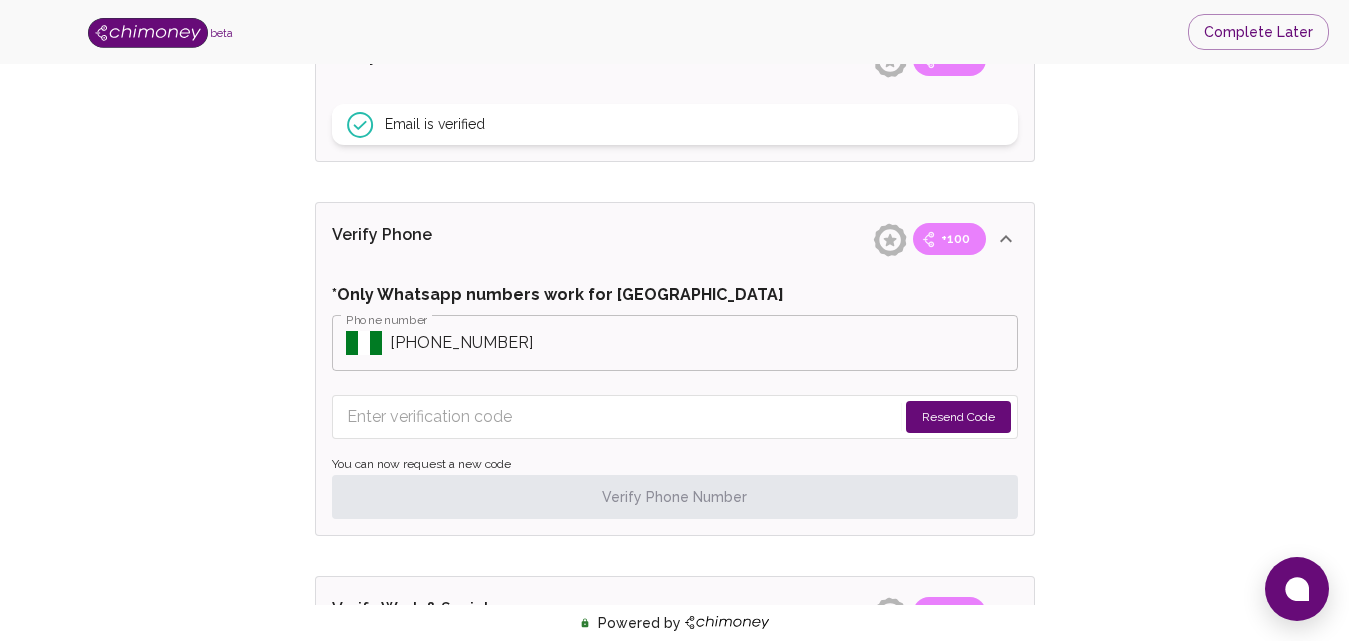 click on "Resend Code" at bounding box center [958, 417] 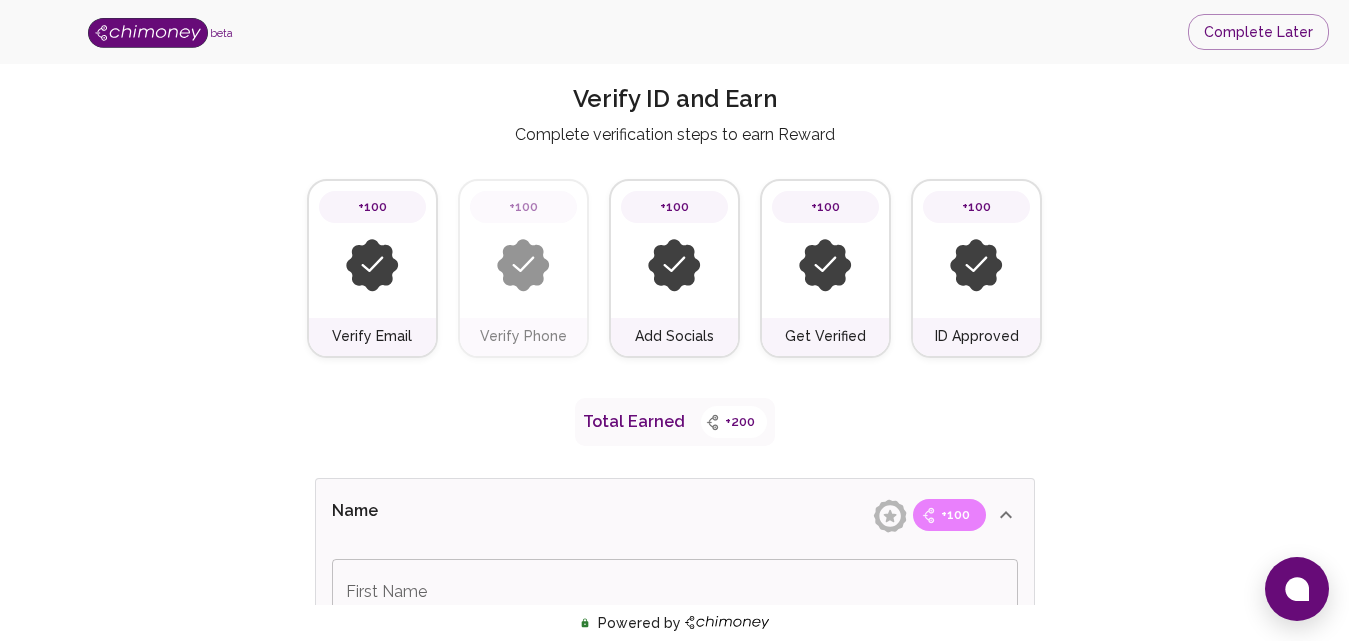 scroll, scrollTop: 0, scrollLeft: 0, axis: both 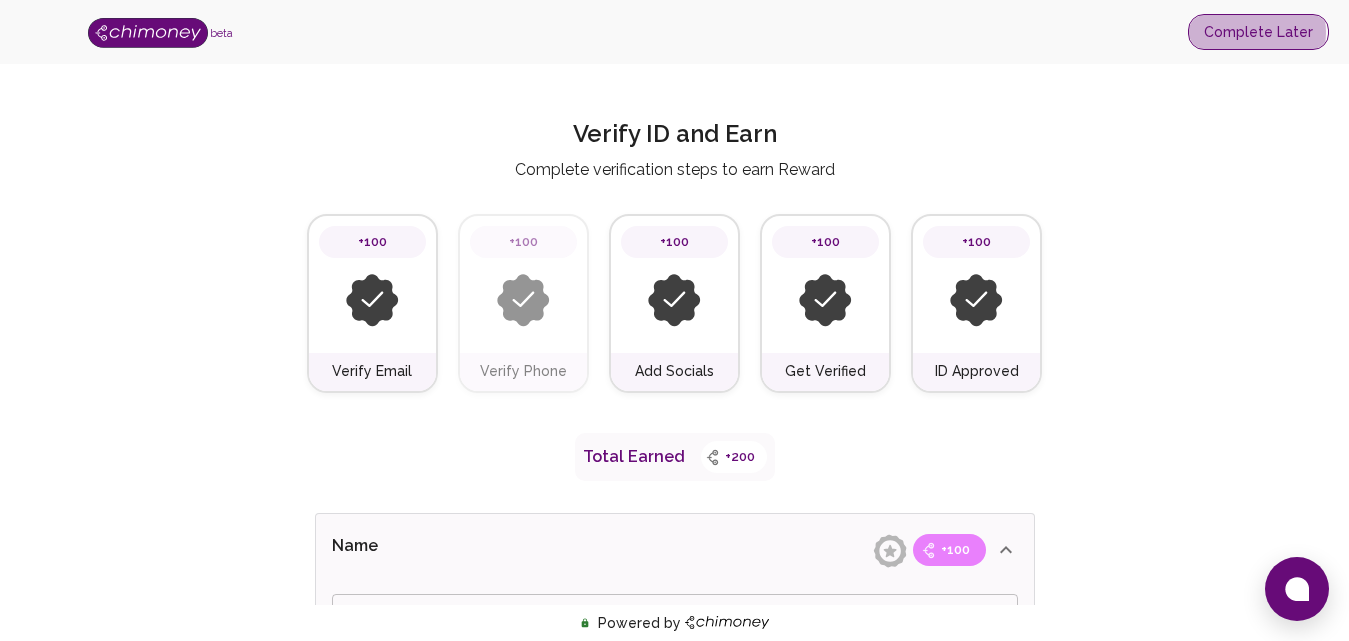click on "Complete Later" at bounding box center [1258, 32] 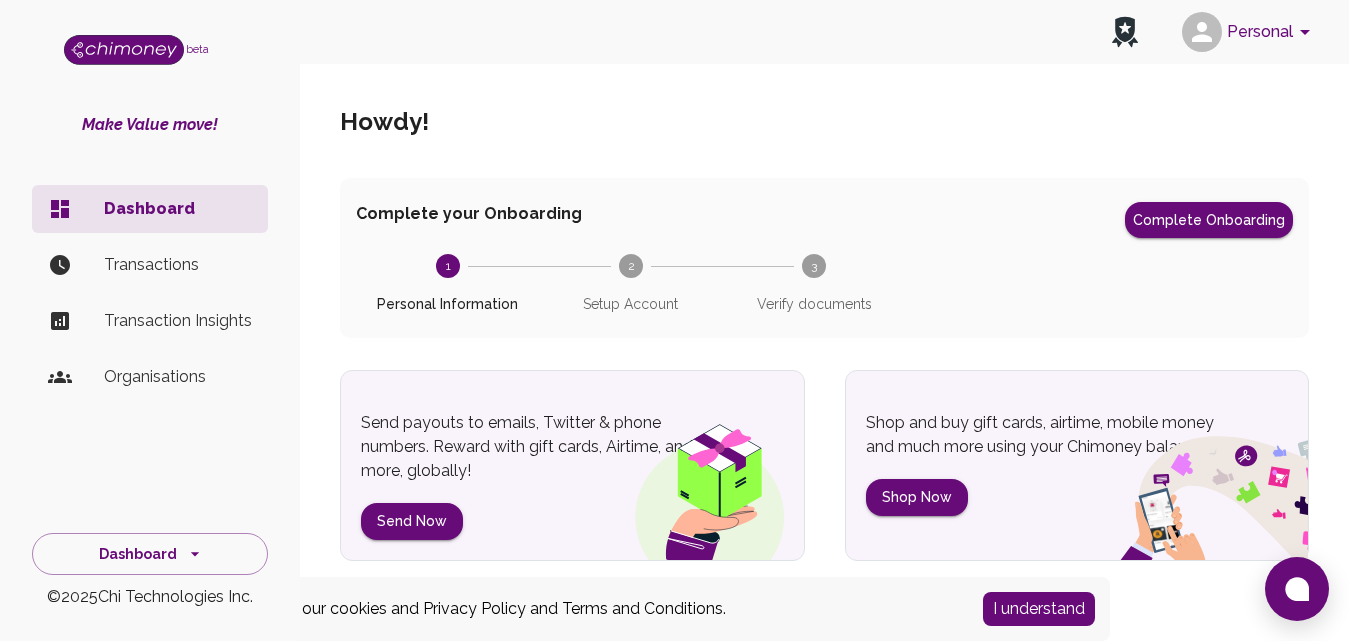 click 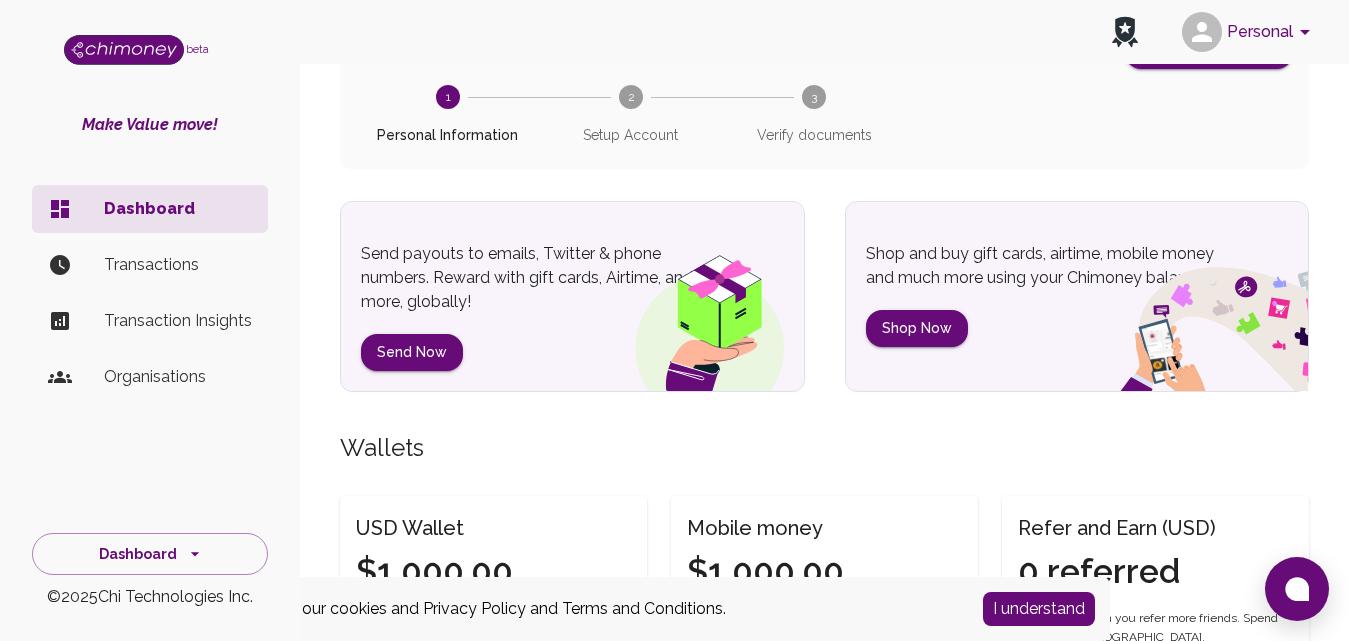 scroll, scrollTop: 0, scrollLeft: 0, axis: both 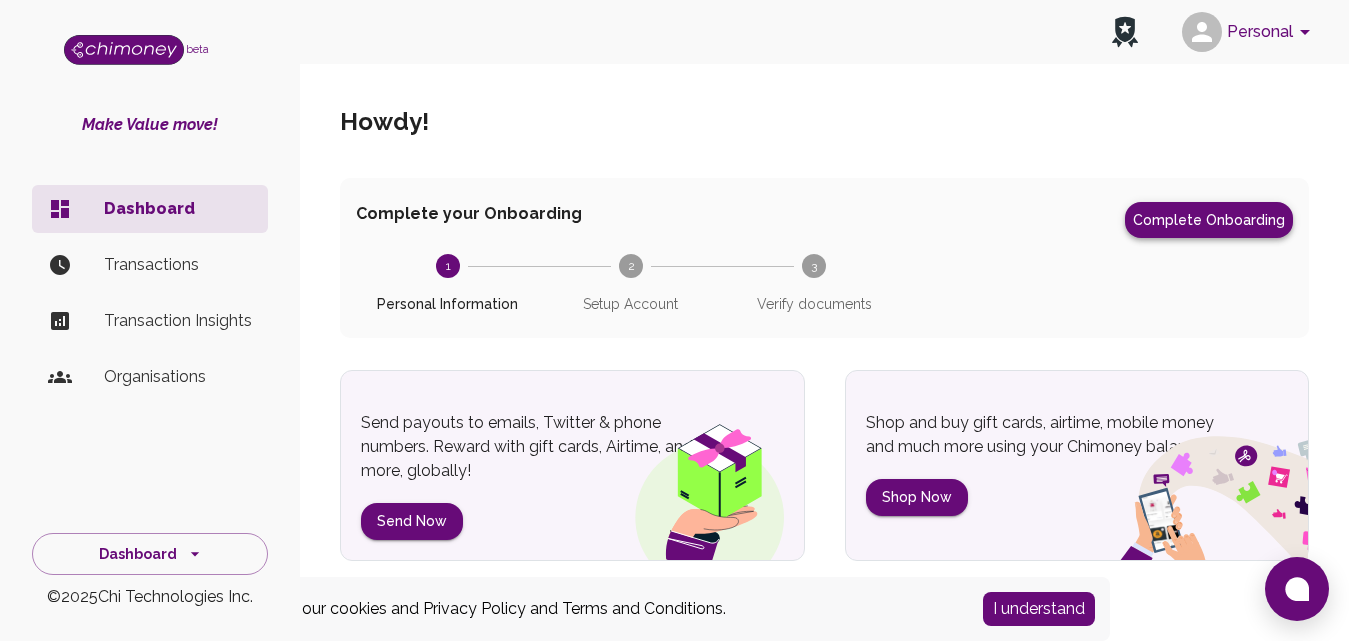 click on "Complete Onboarding" at bounding box center [1209, 220] 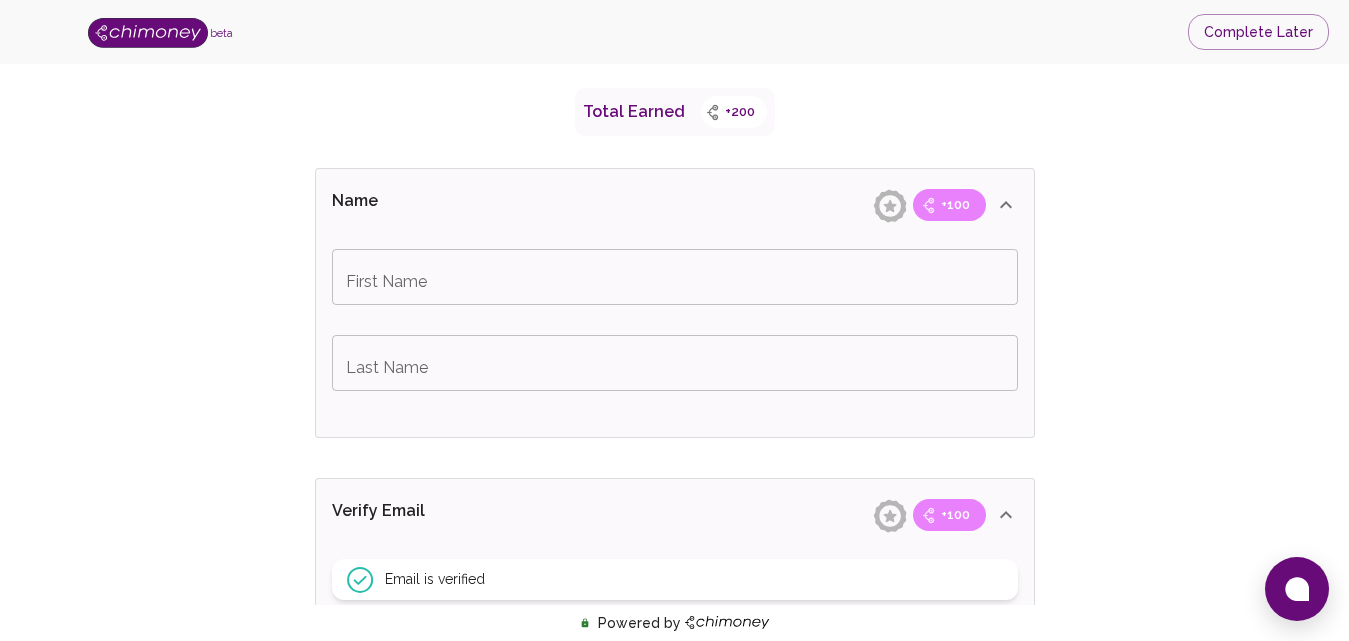 scroll, scrollTop: 346, scrollLeft: 0, axis: vertical 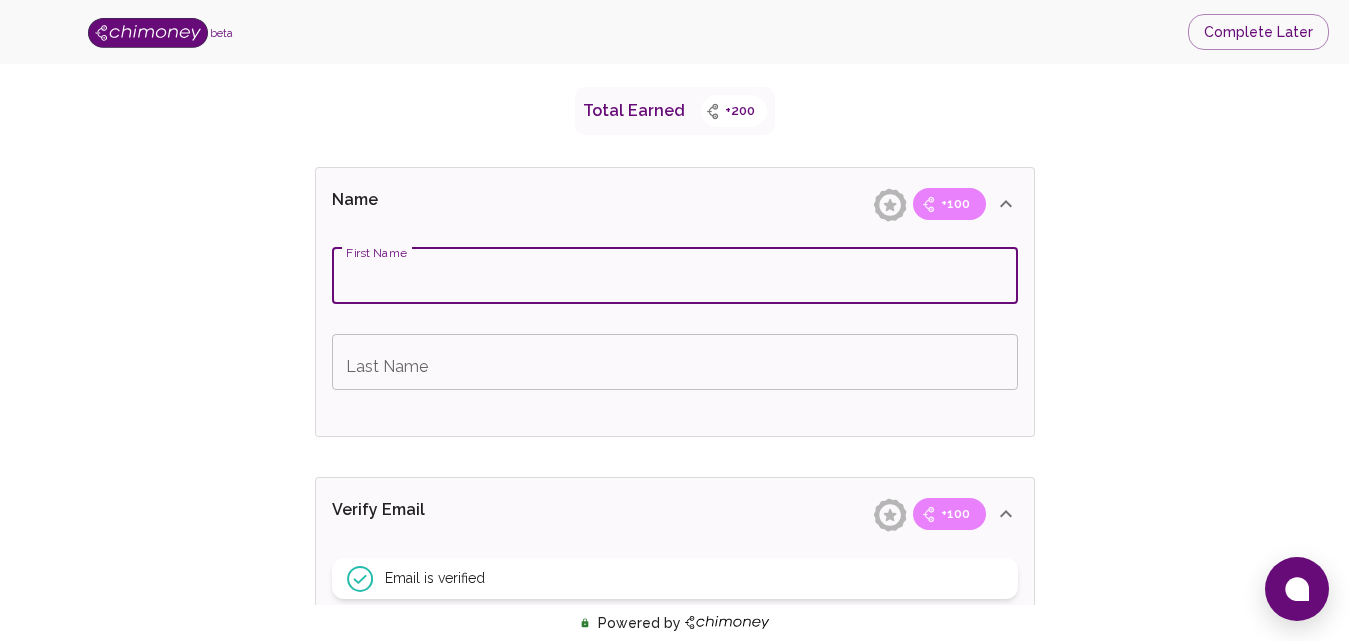 click on "First Name" at bounding box center (675, 276) 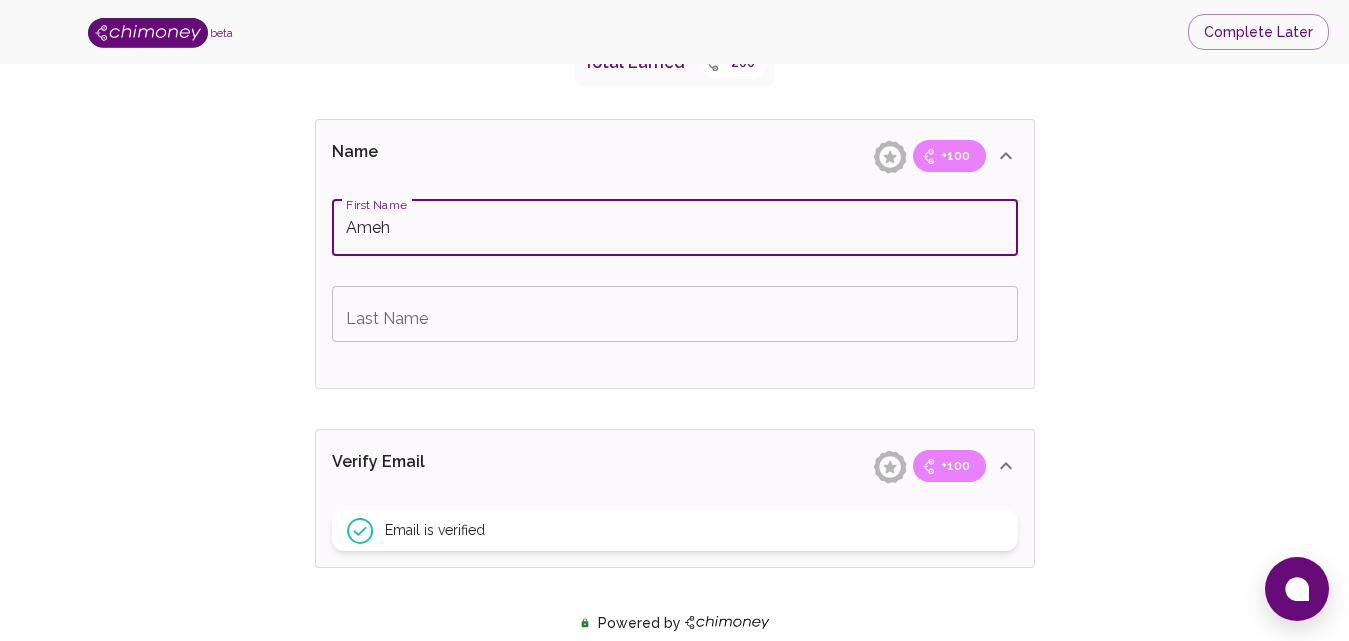 scroll, scrollTop: 399, scrollLeft: 0, axis: vertical 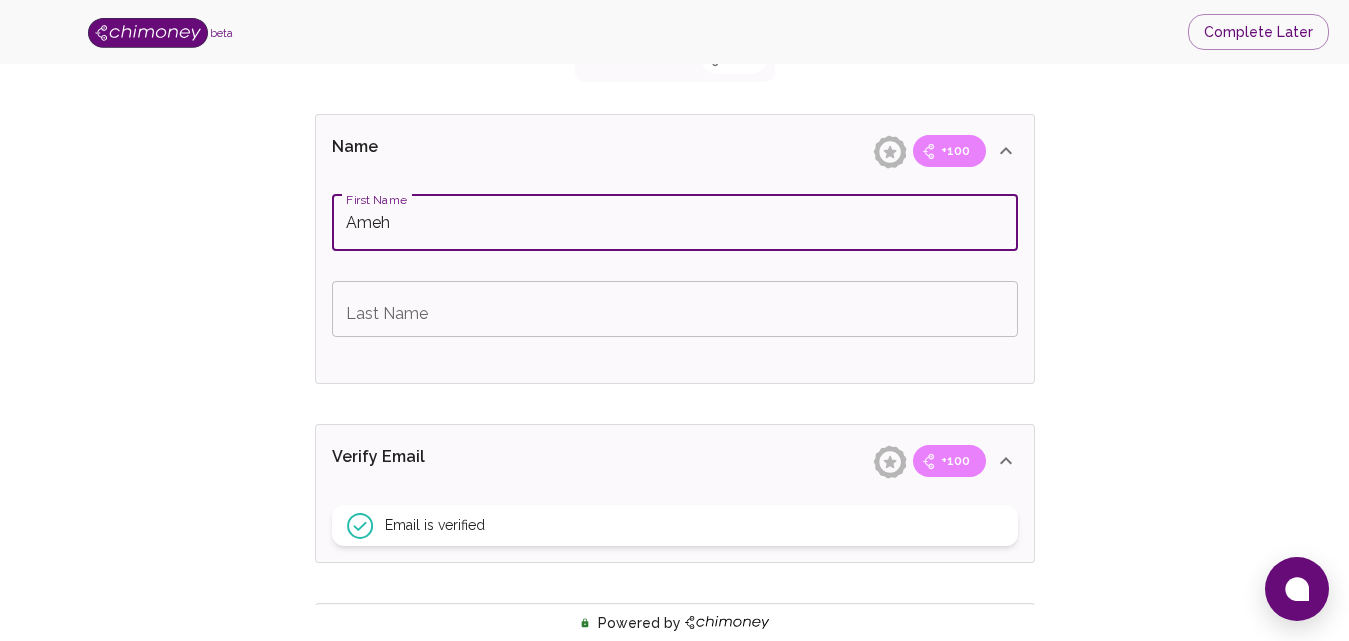 type on "Ameh" 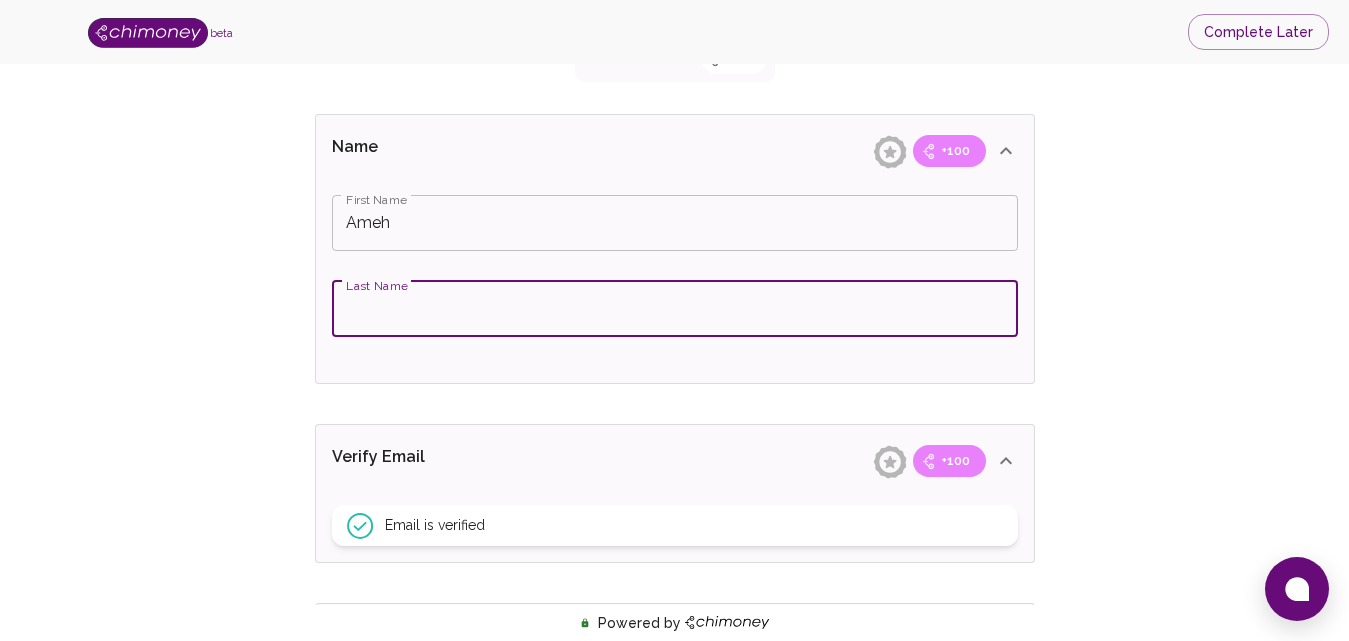 click on "Last Name" at bounding box center [675, 309] 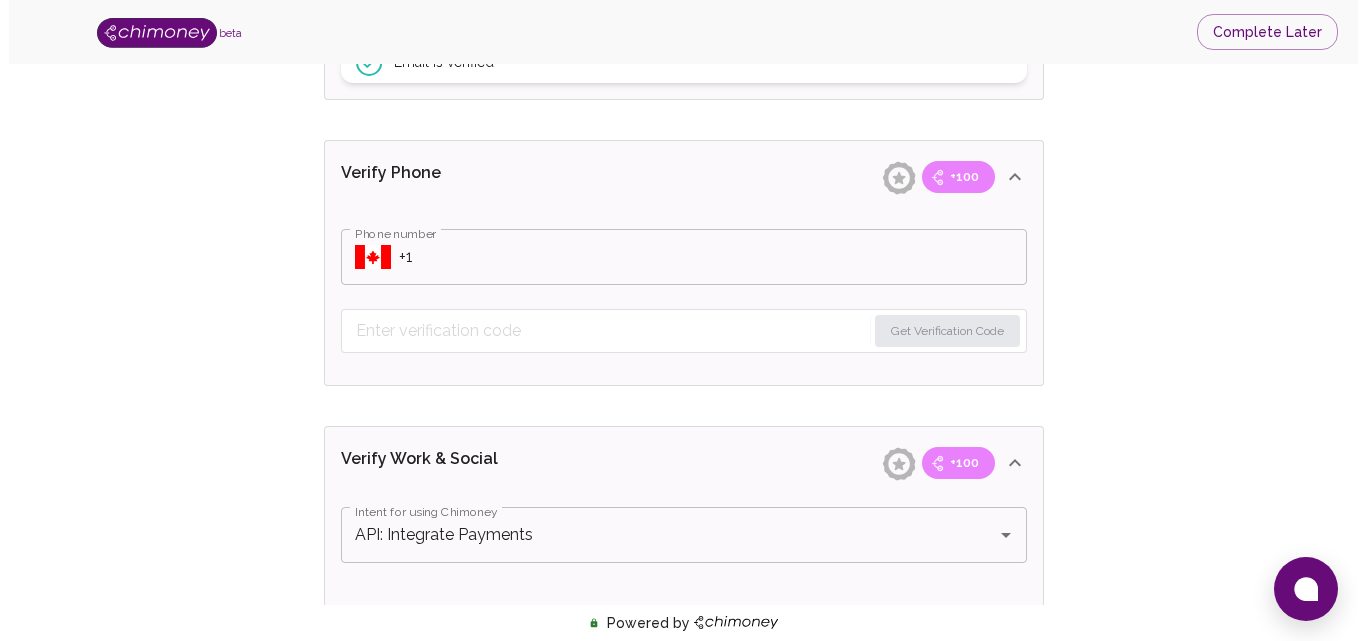 scroll, scrollTop: 865, scrollLeft: 0, axis: vertical 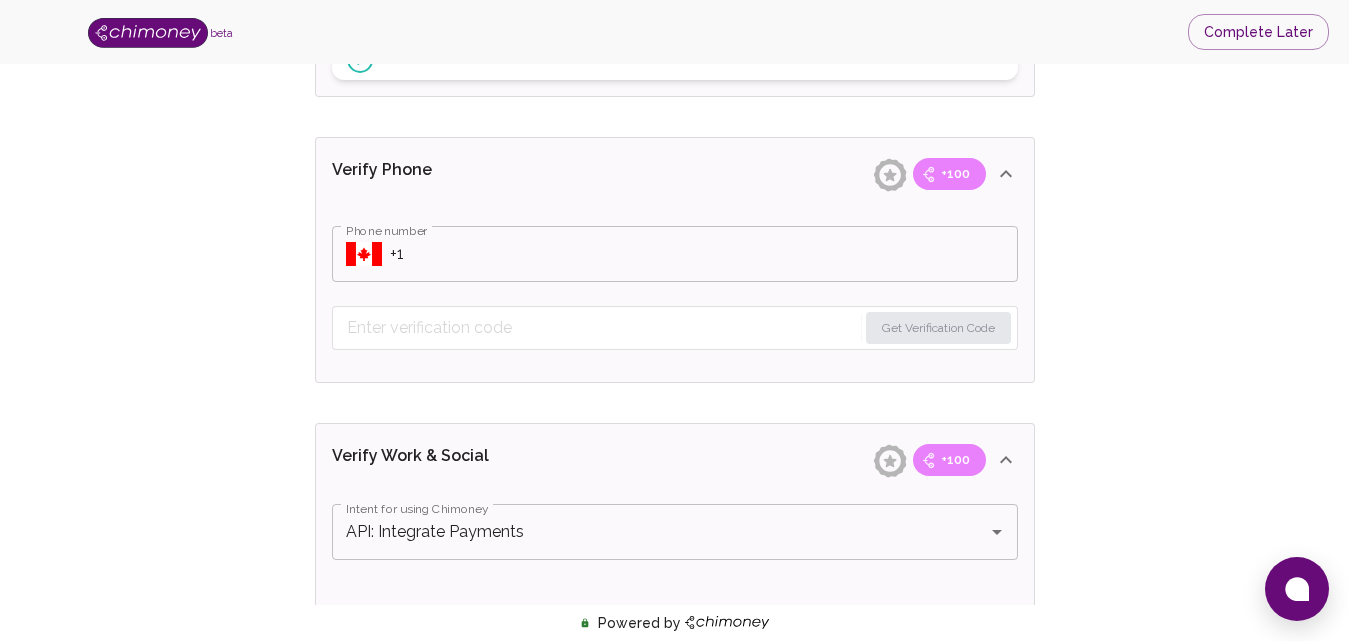 type on "james" 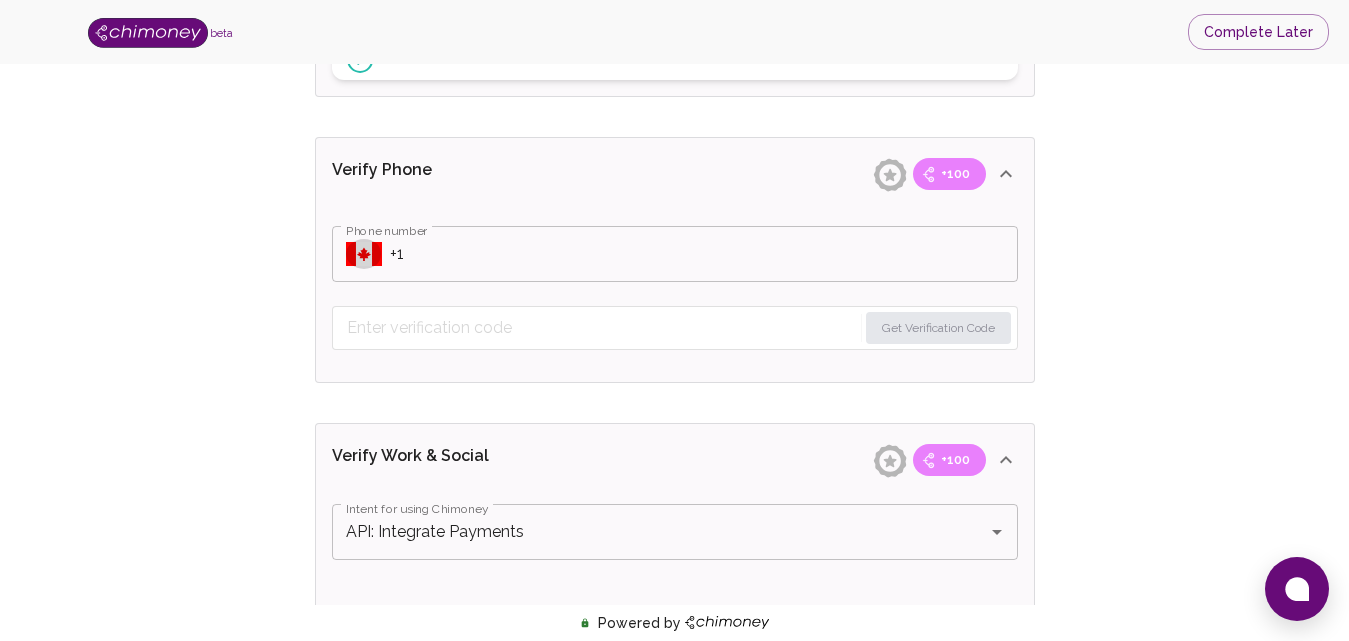 click 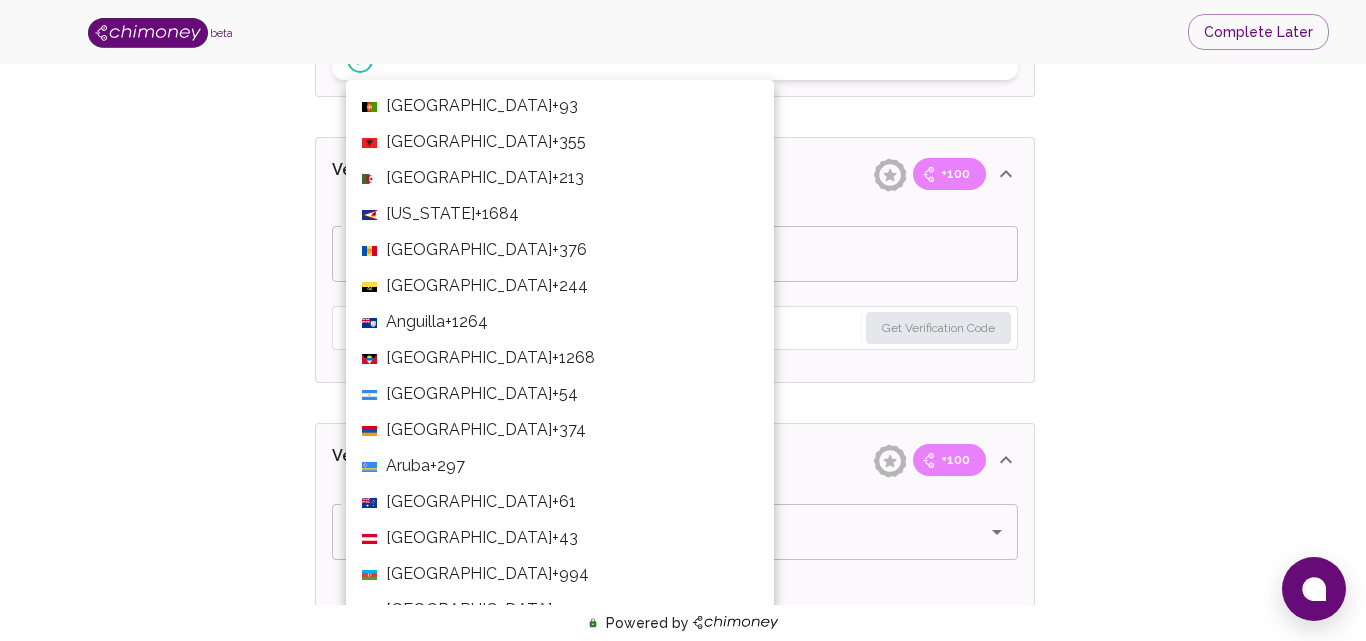 scroll, scrollTop: 7782, scrollLeft: 0, axis: vertical 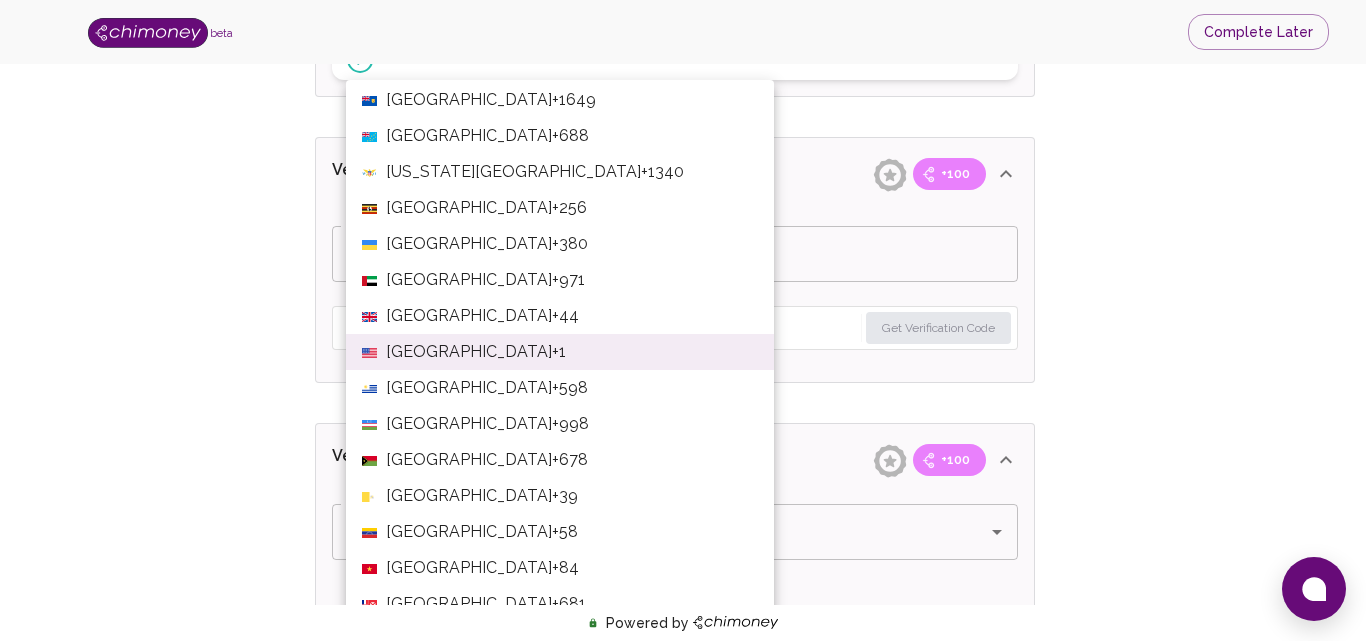 click at bounding box center (683, 320) 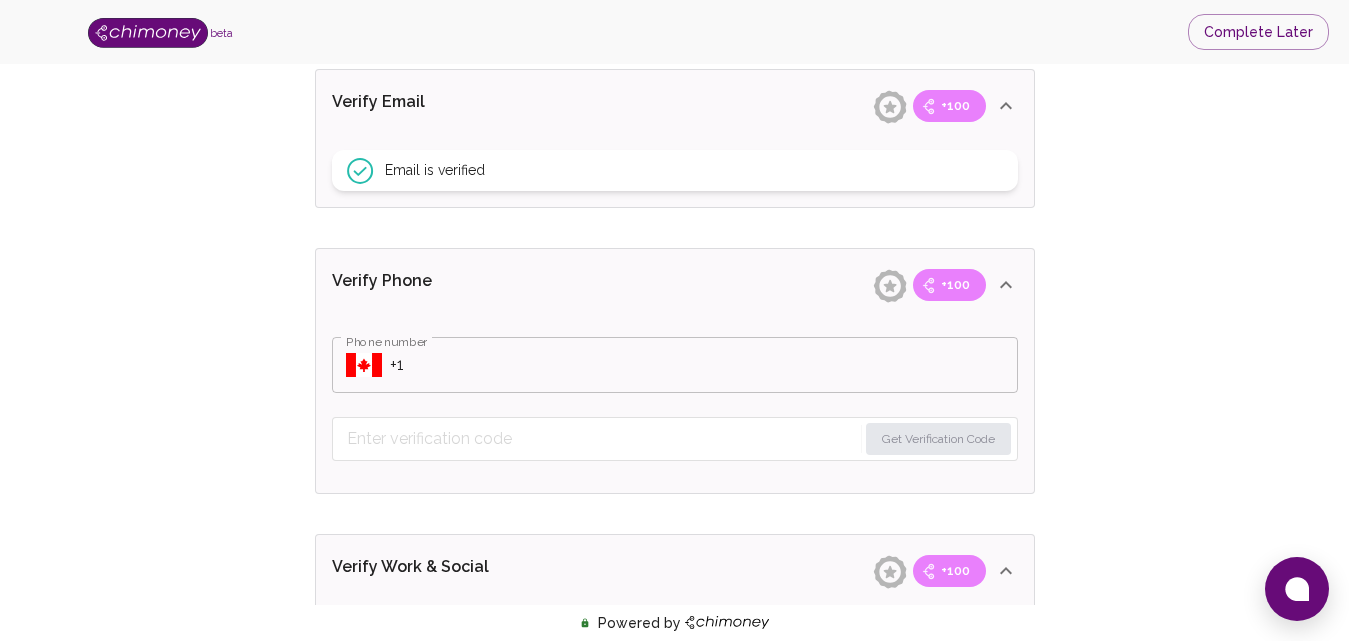 scroll, scrollTop: 765, scrollLeft: 0, axis: vertical 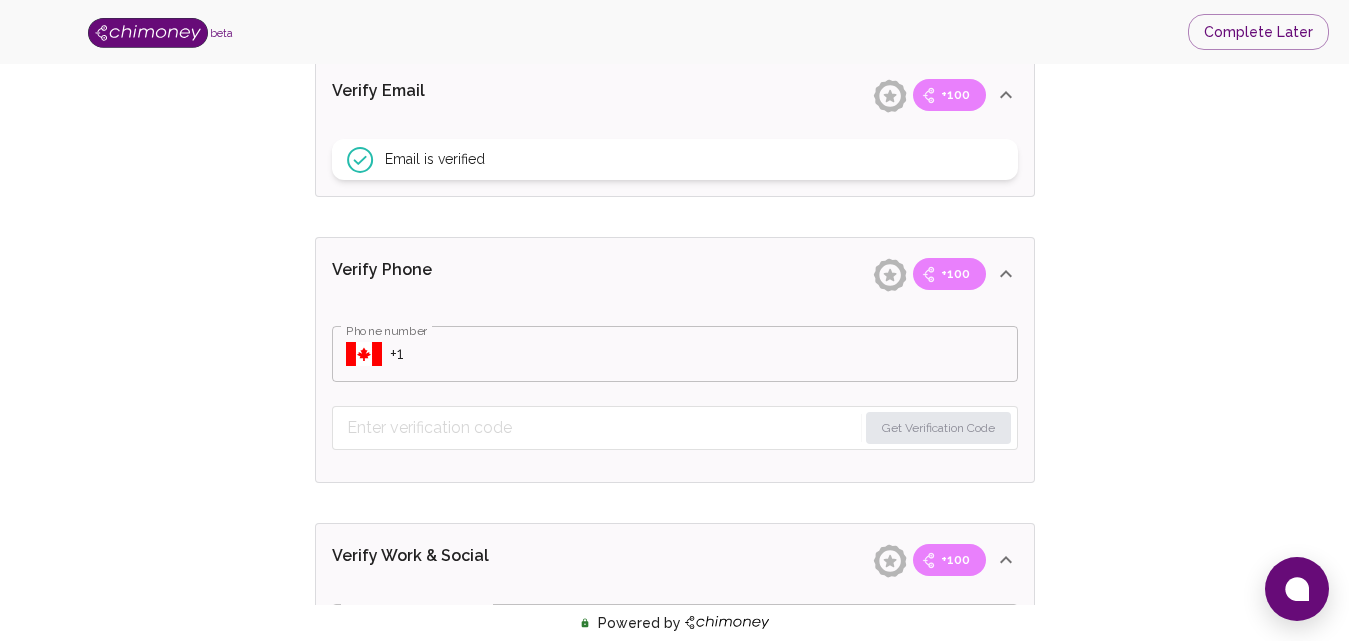 click on "Phone number ​ Phone number Get Verification Code" at bounding box center [675, -81] 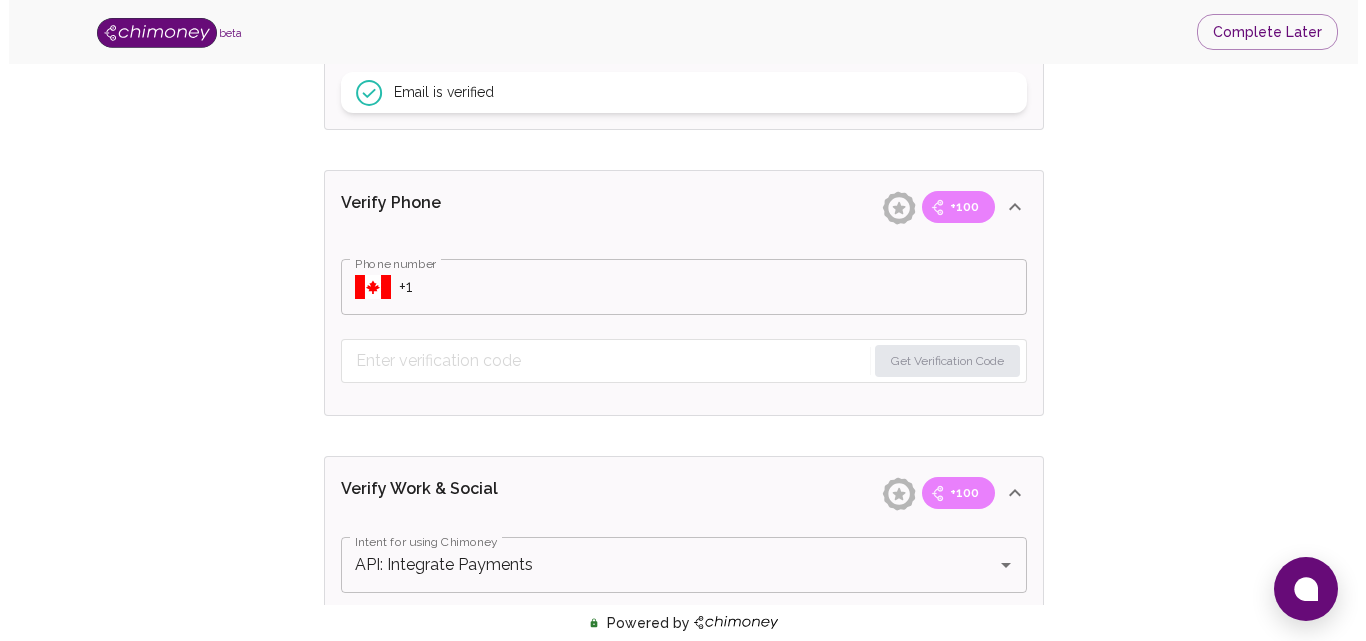 scroll, scrollTop: 827, scrollLeft: 0, axis: vertical 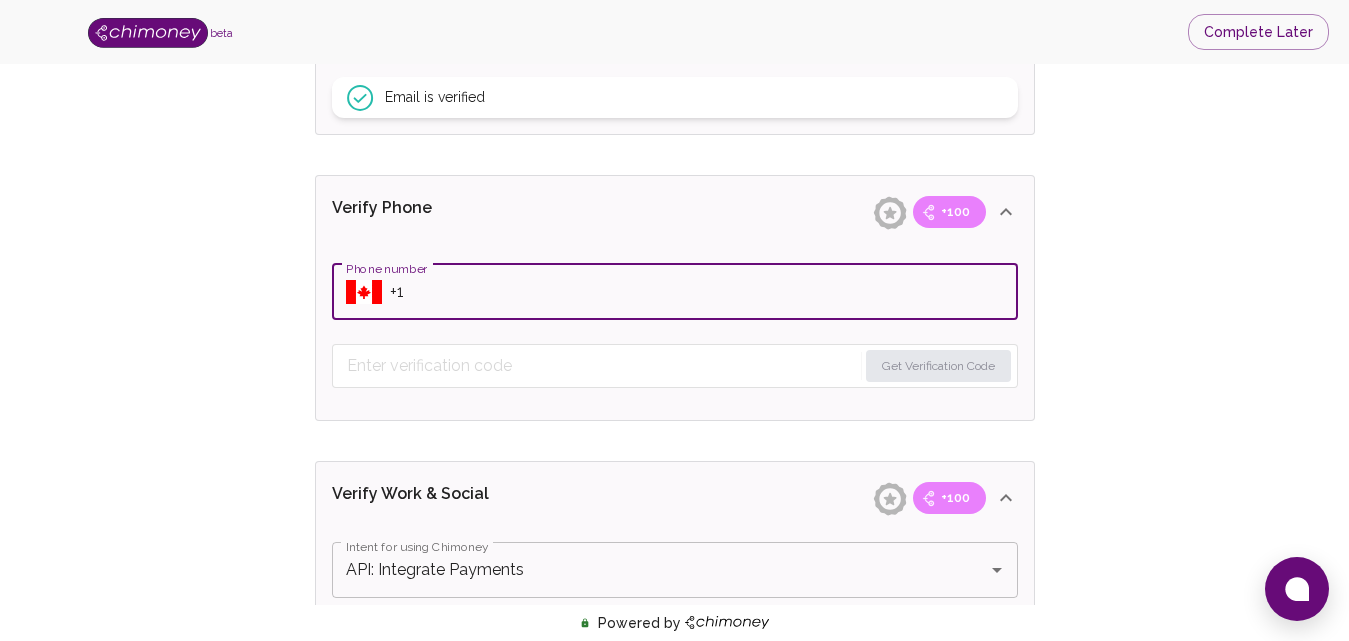 click on "Phone number" at bounding box center [704, 292] 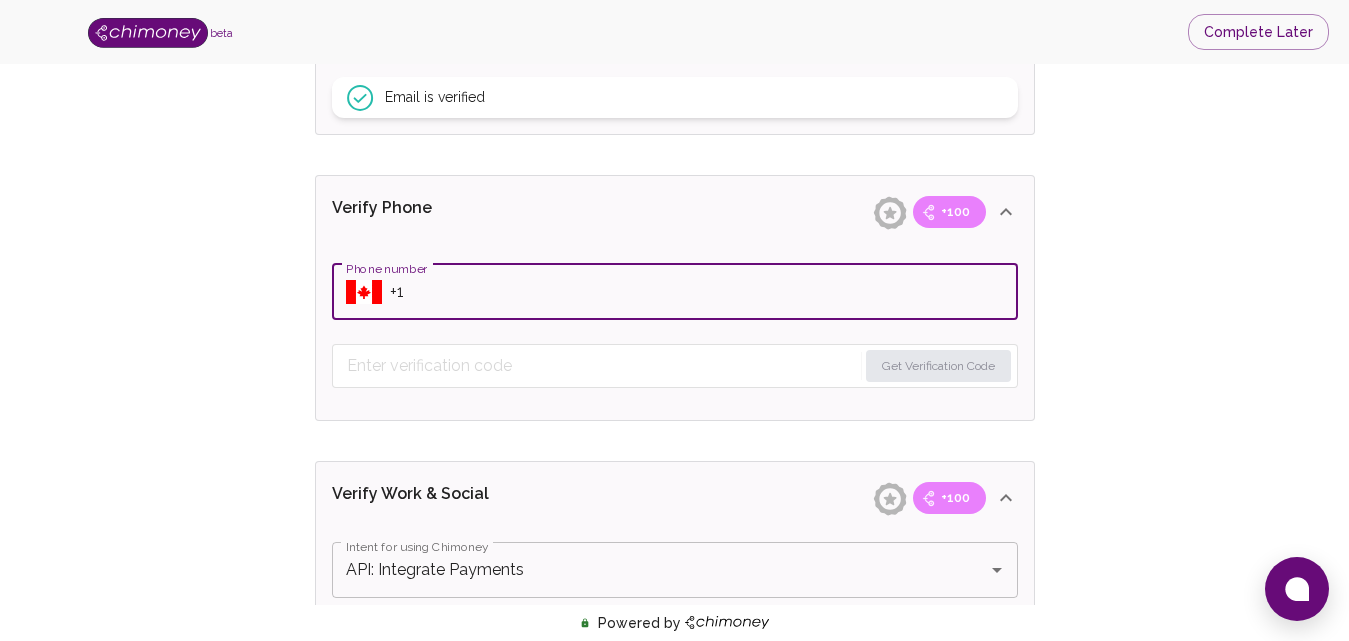 click 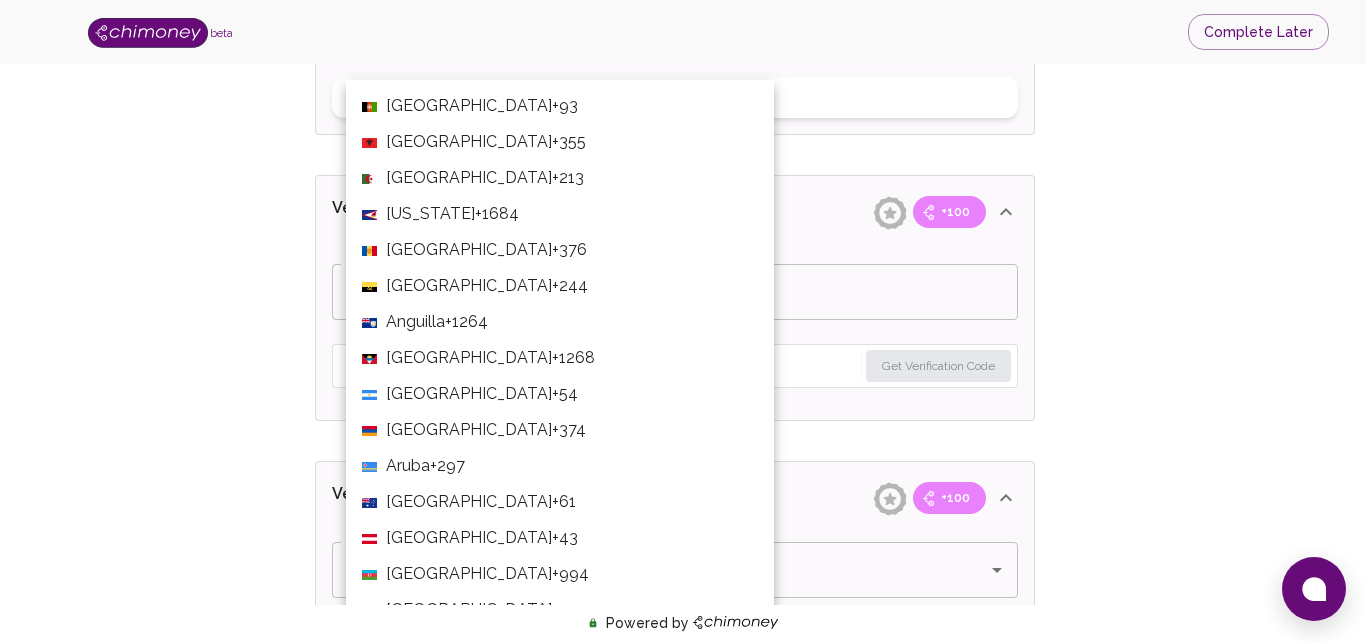scroll, scrollTop: 7782, scrollLeft: 0, axis: vertical 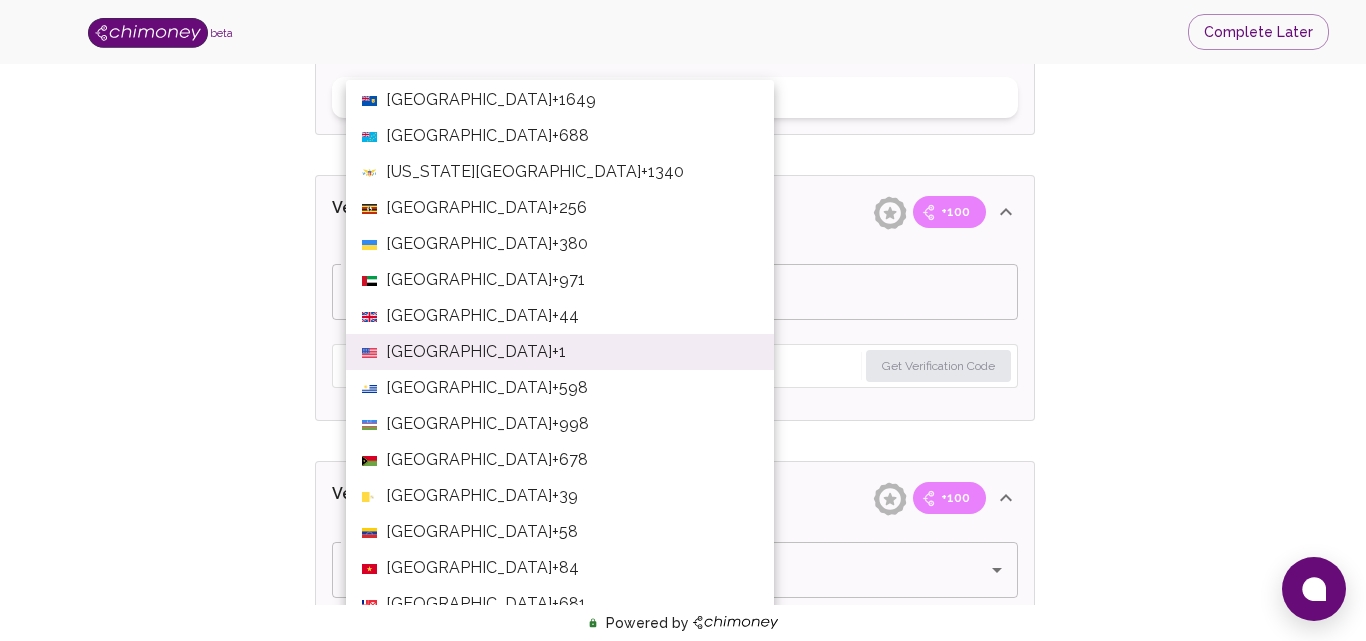 type 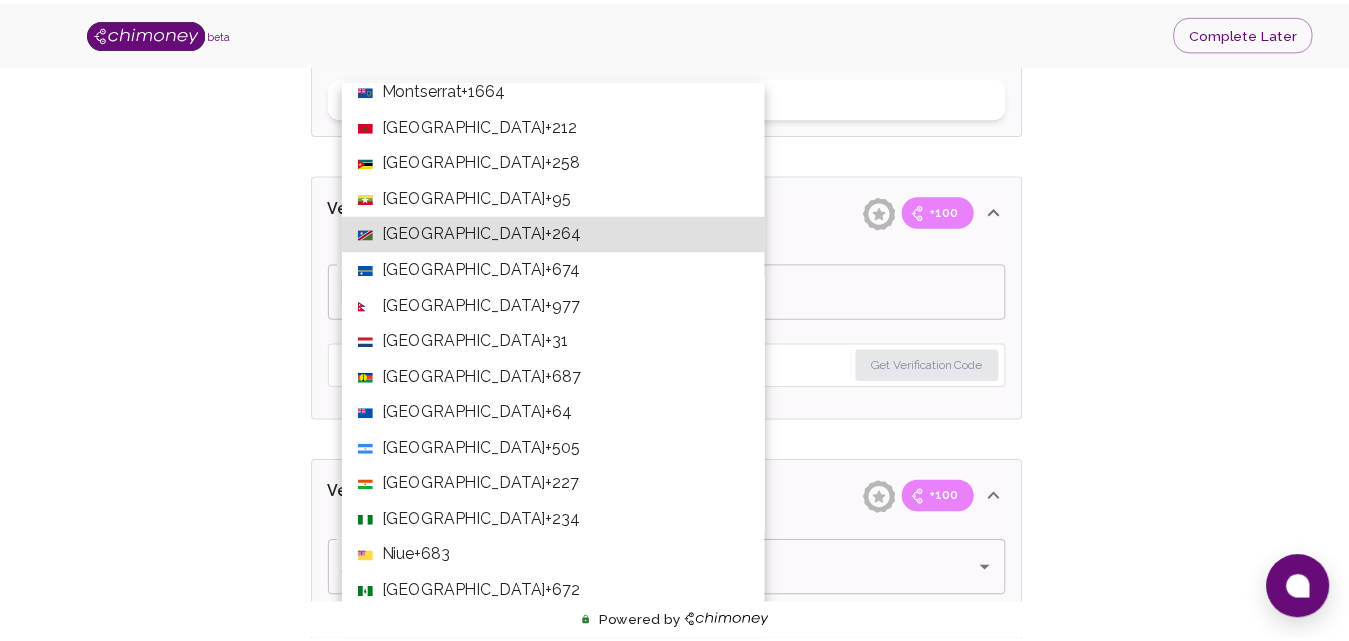 scroll, scrollTop: 4950, scrollLeft: 0, axis: vertical 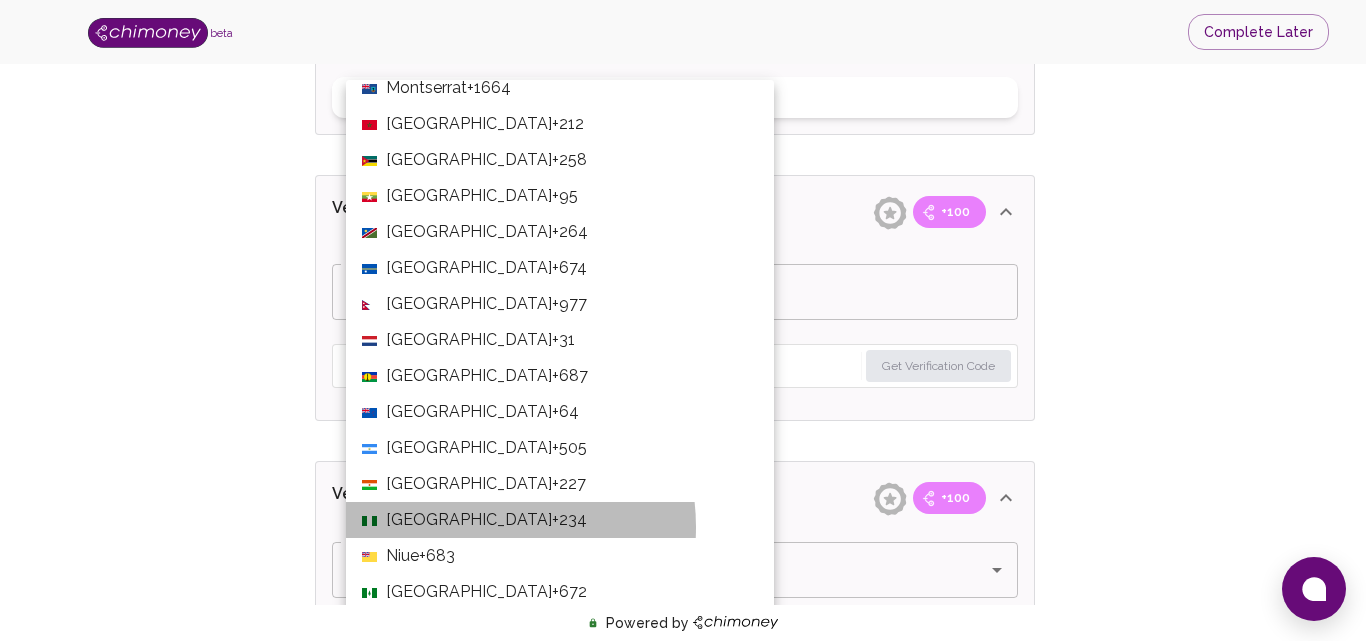 click on "Nigeria +234" at bounding box center [560, 520] 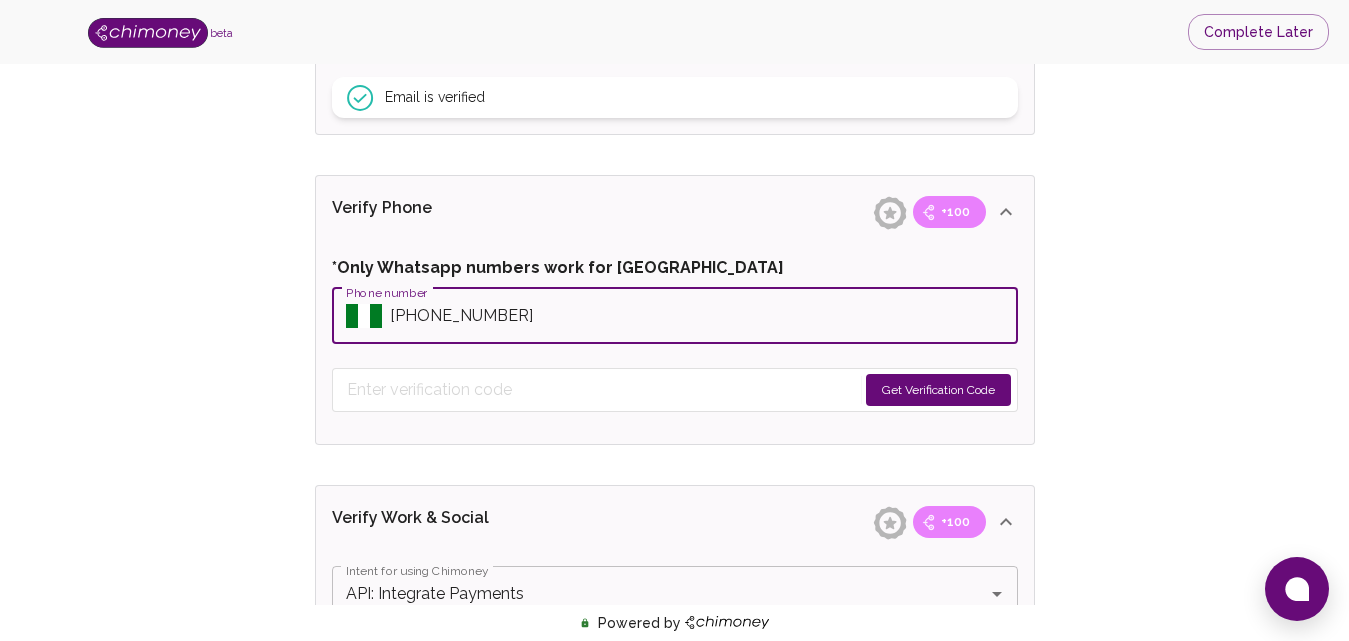 click on "Phone number" at bounding box center [704, 316] 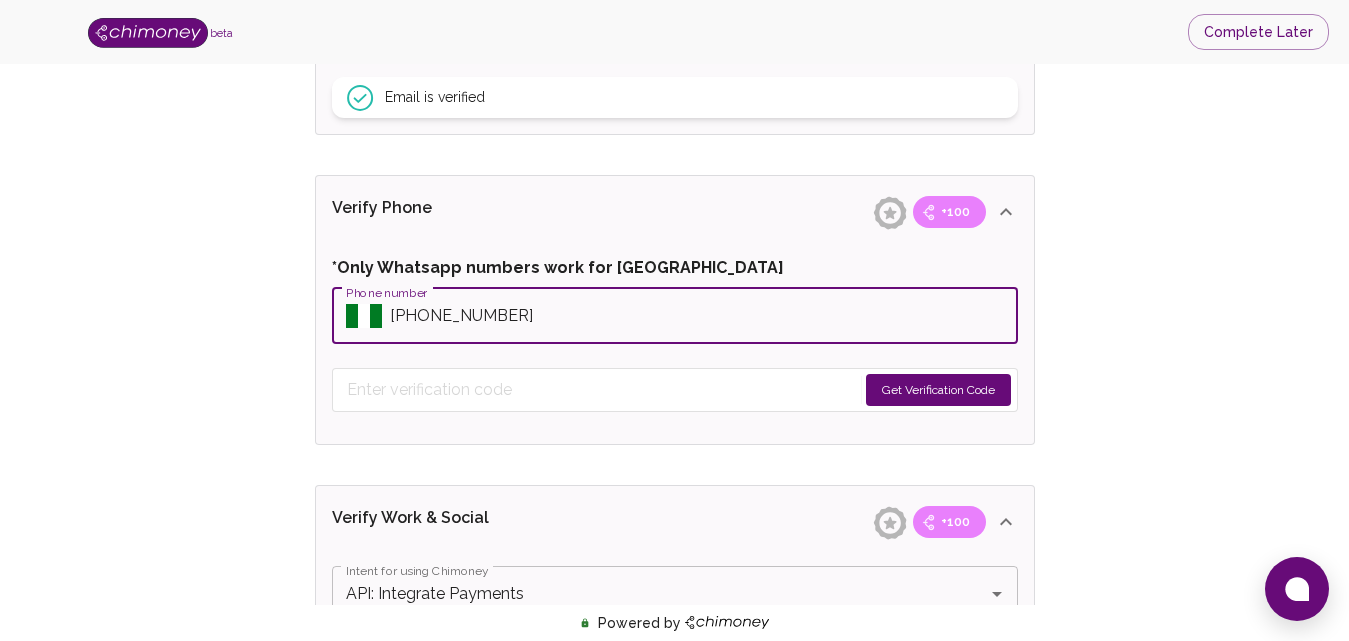 click on "Phone number" at bounding box center [704, 316] 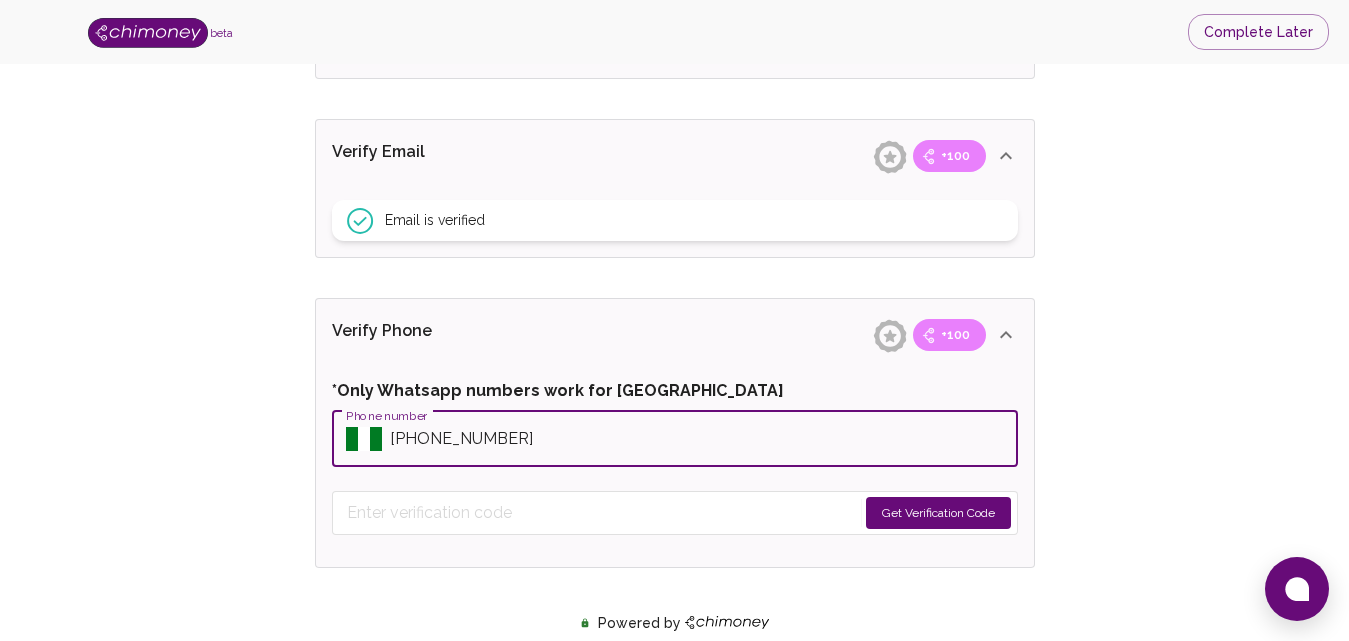 scroll, scrollTop: 699, scrollLeft: 0, axis: vertical 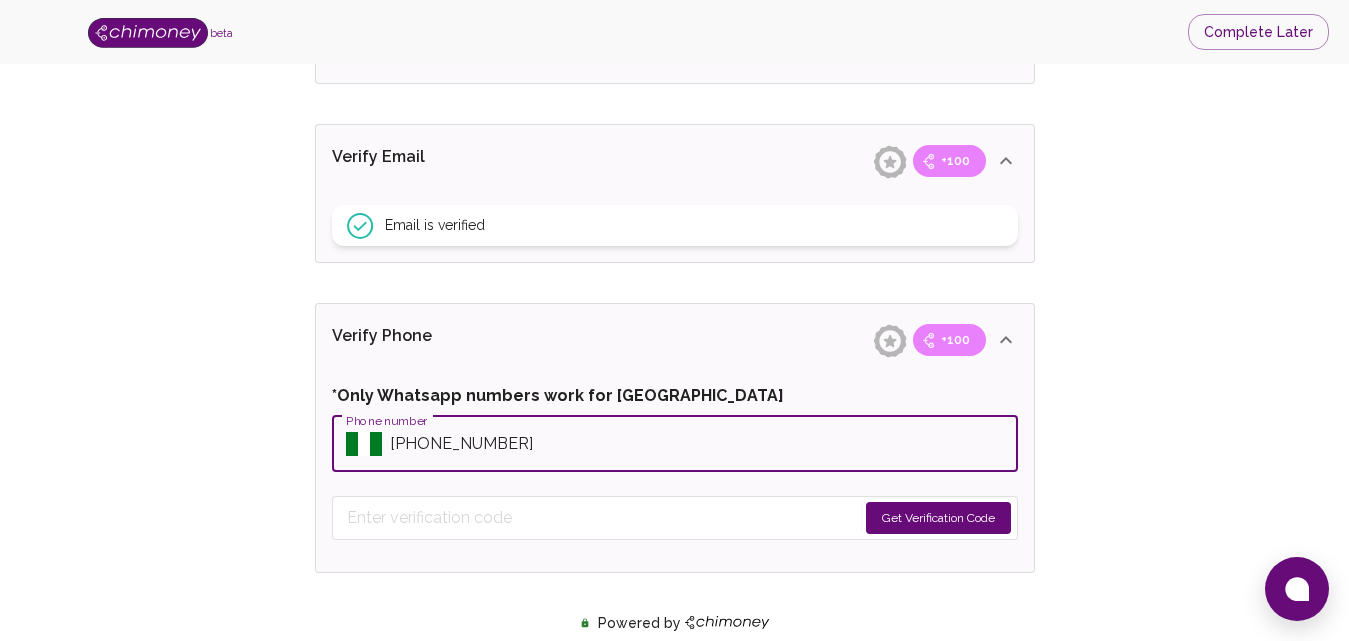 click on "Get Verification Code" at bounding box center (938, 518) 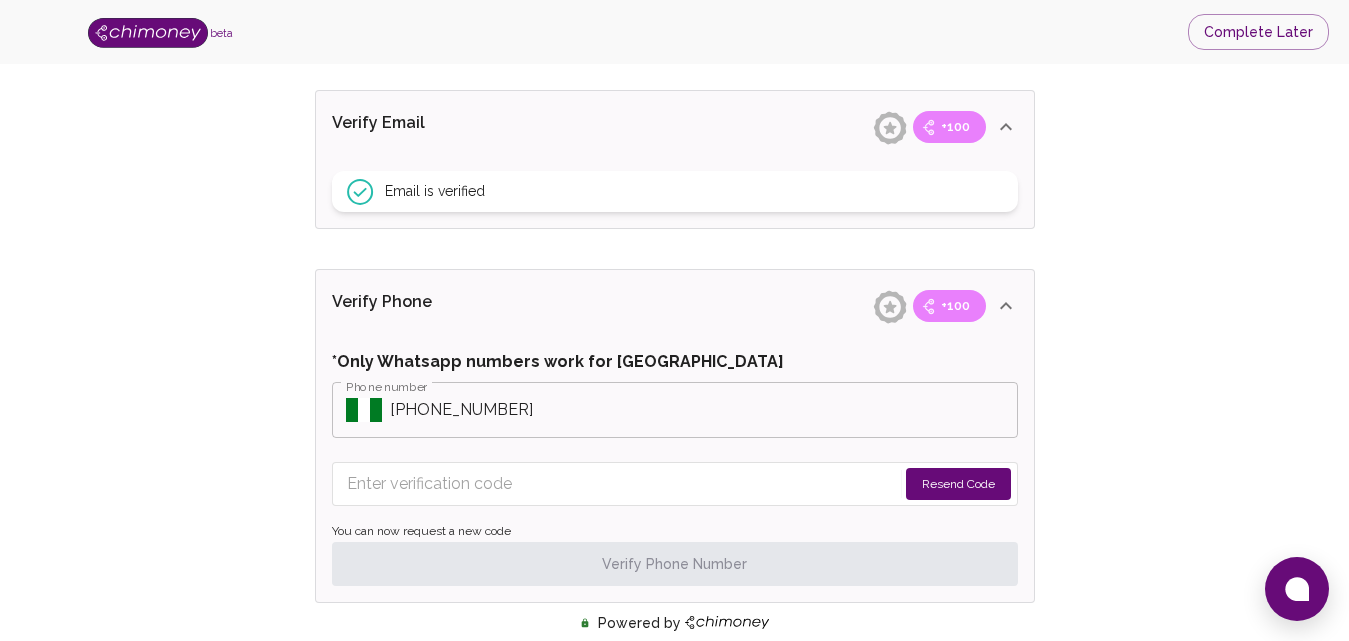scroll, scrollTop: 734, scrollLeft: 0, axis: vertical 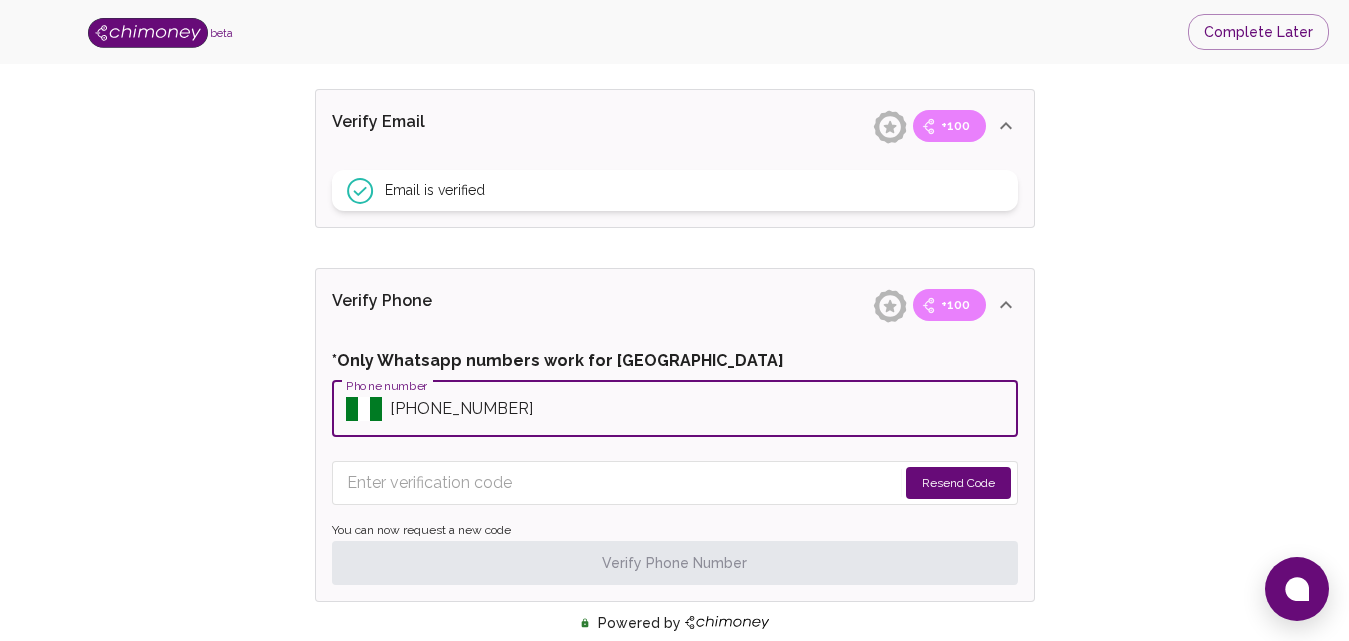 click on "Phone number" at bounding box center [704, 409] 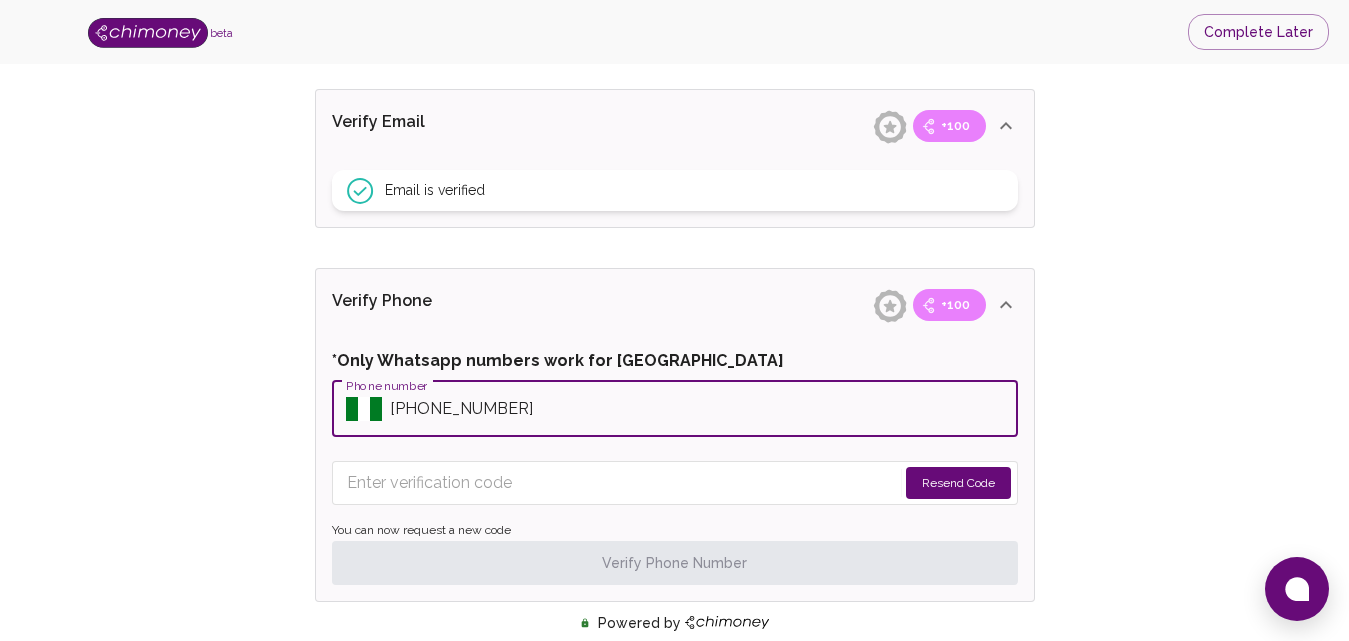 type on "+2349054961665" 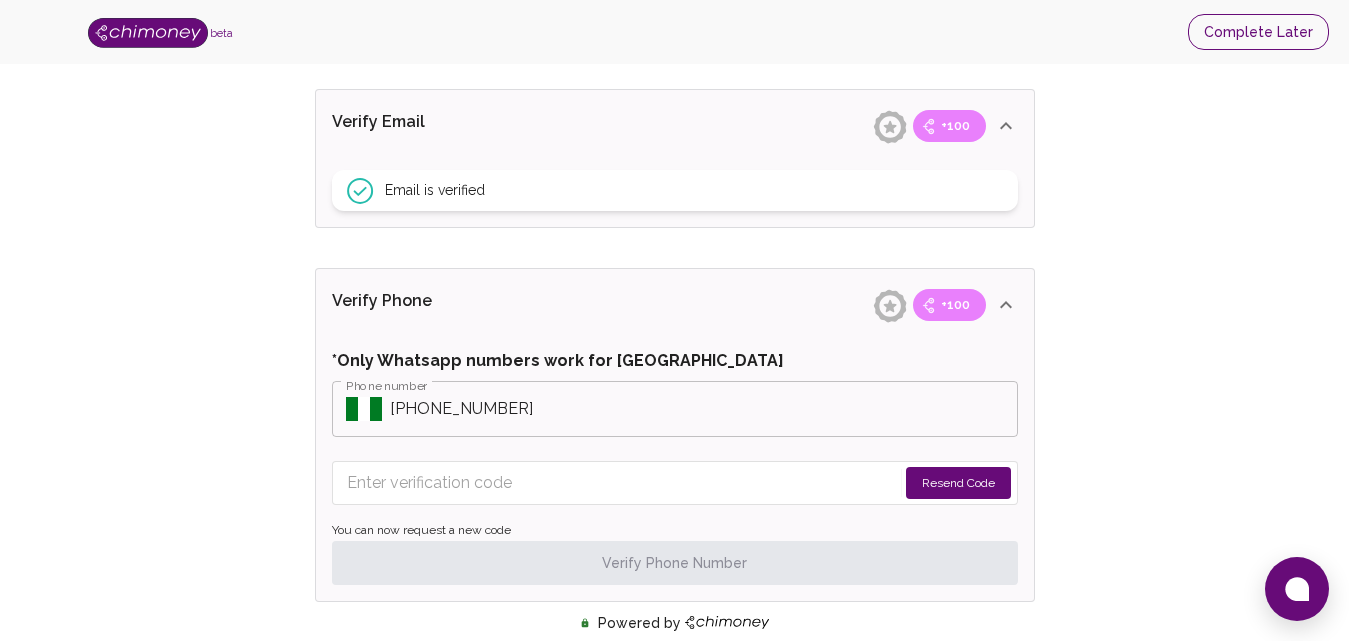 click on "Complete Later" at bounding box center [1258, 32] 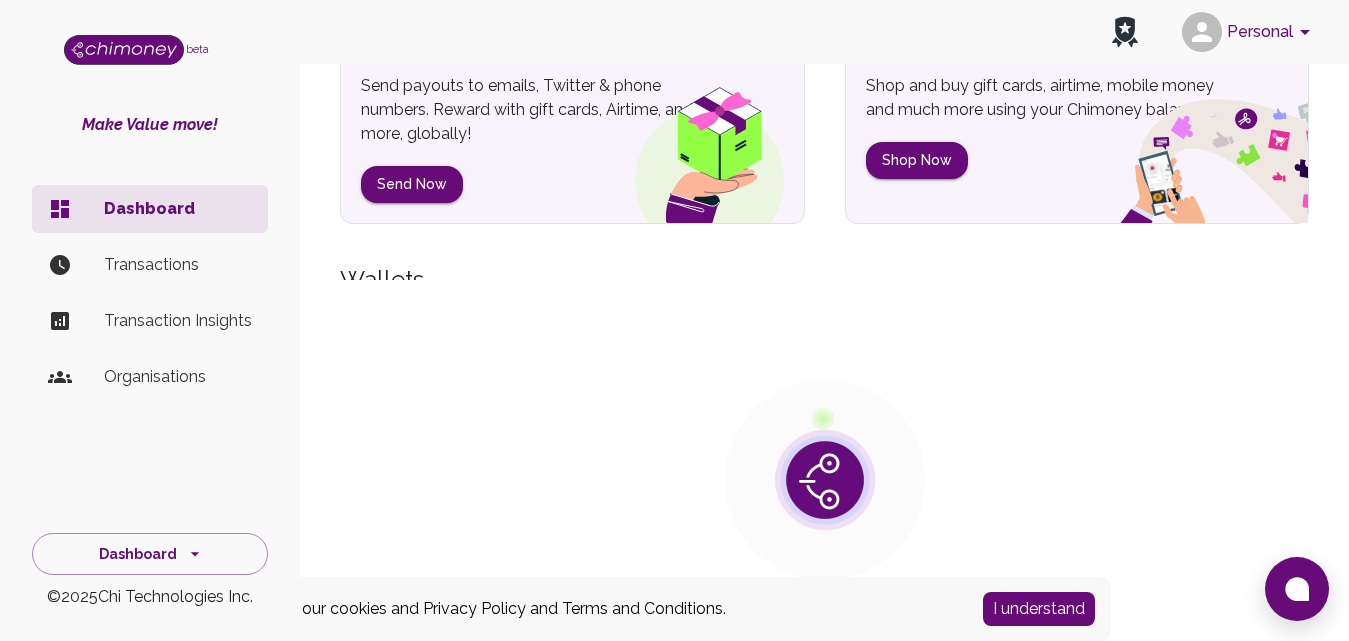 scroll, scrollTop: 0, scrollLeft: 0, axis: both 